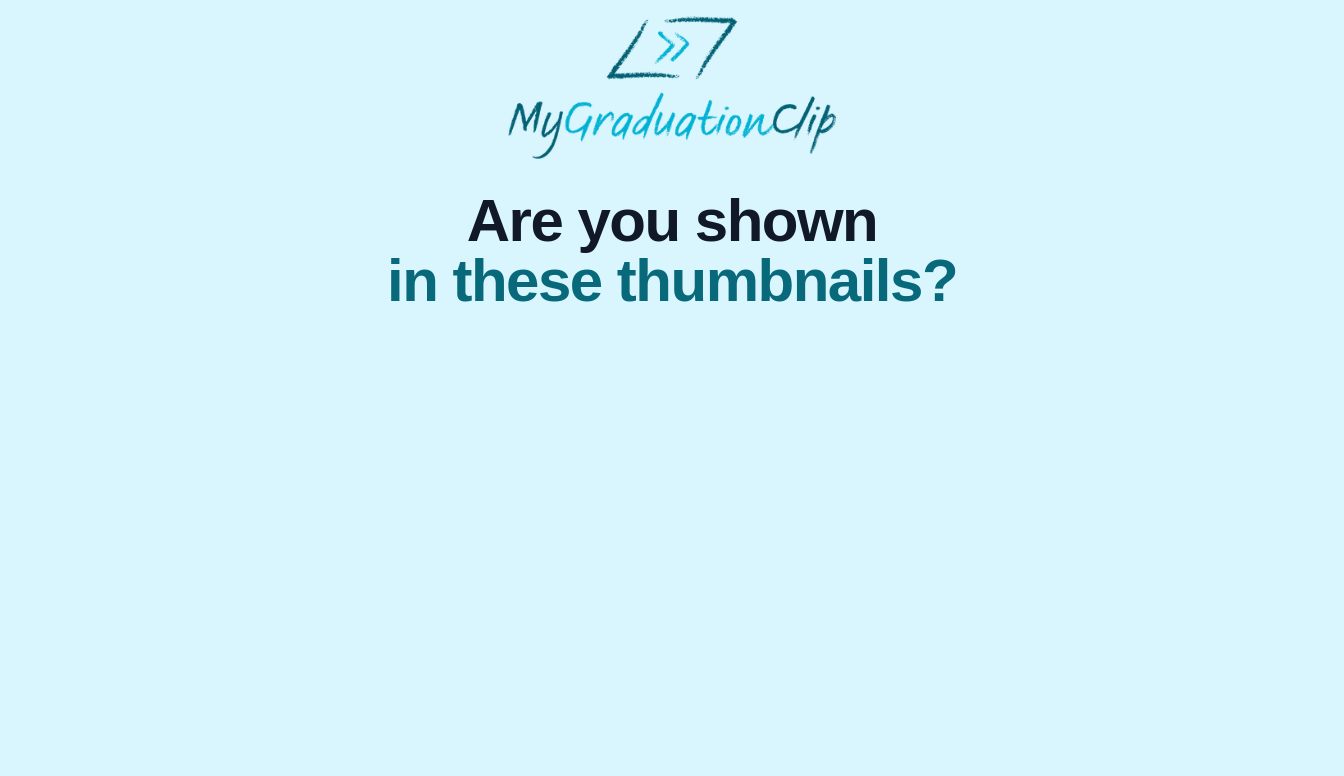 scroll, scrollTop: 0, scrollLeft: 0, axis: both 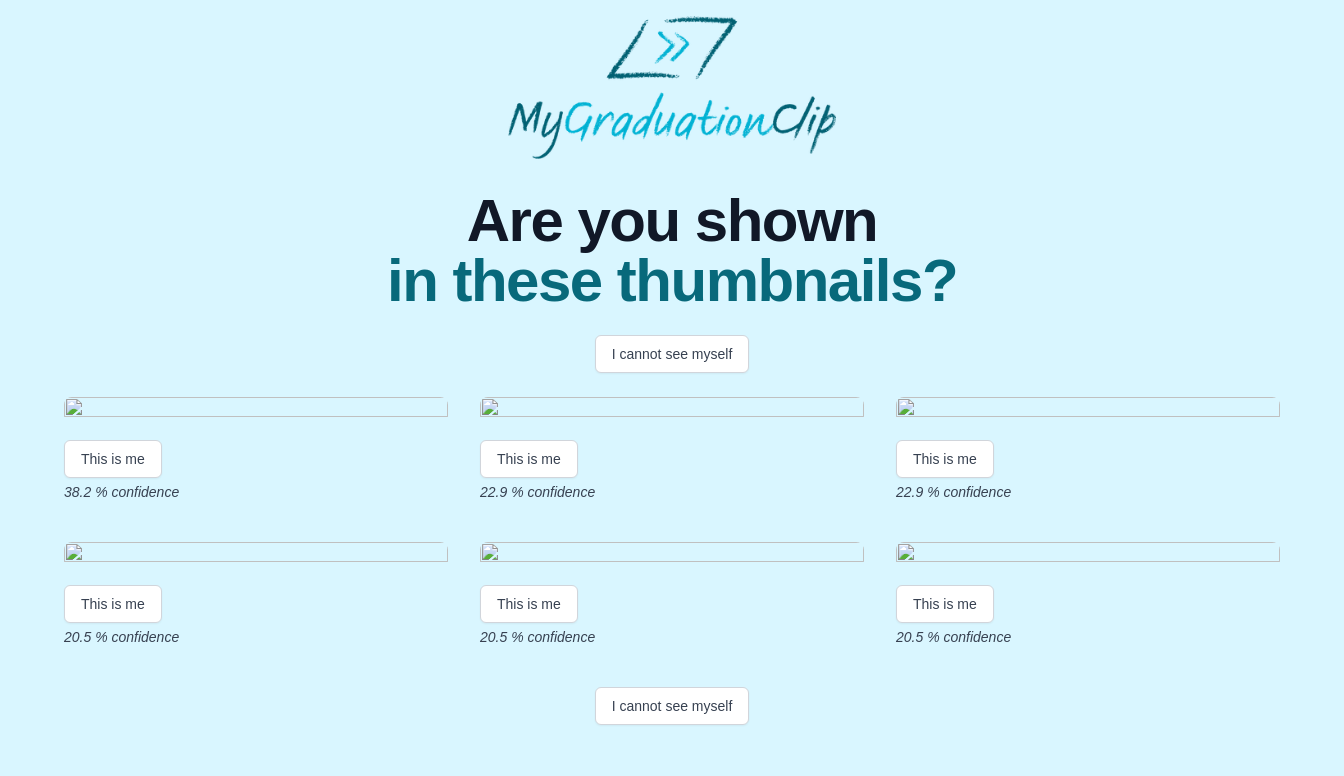 click on "Are you shown in these thumbnails?  I cannot see myself   This is me  38.2 % confidence  This is me  22.9 % confidence  This is me  22.9 % confidence  This is me  20.5 % confidence  This is me  20.5 % confidence  This is me  20.5 % confidence  I cannot see myself" at bounding box center (672, 446) 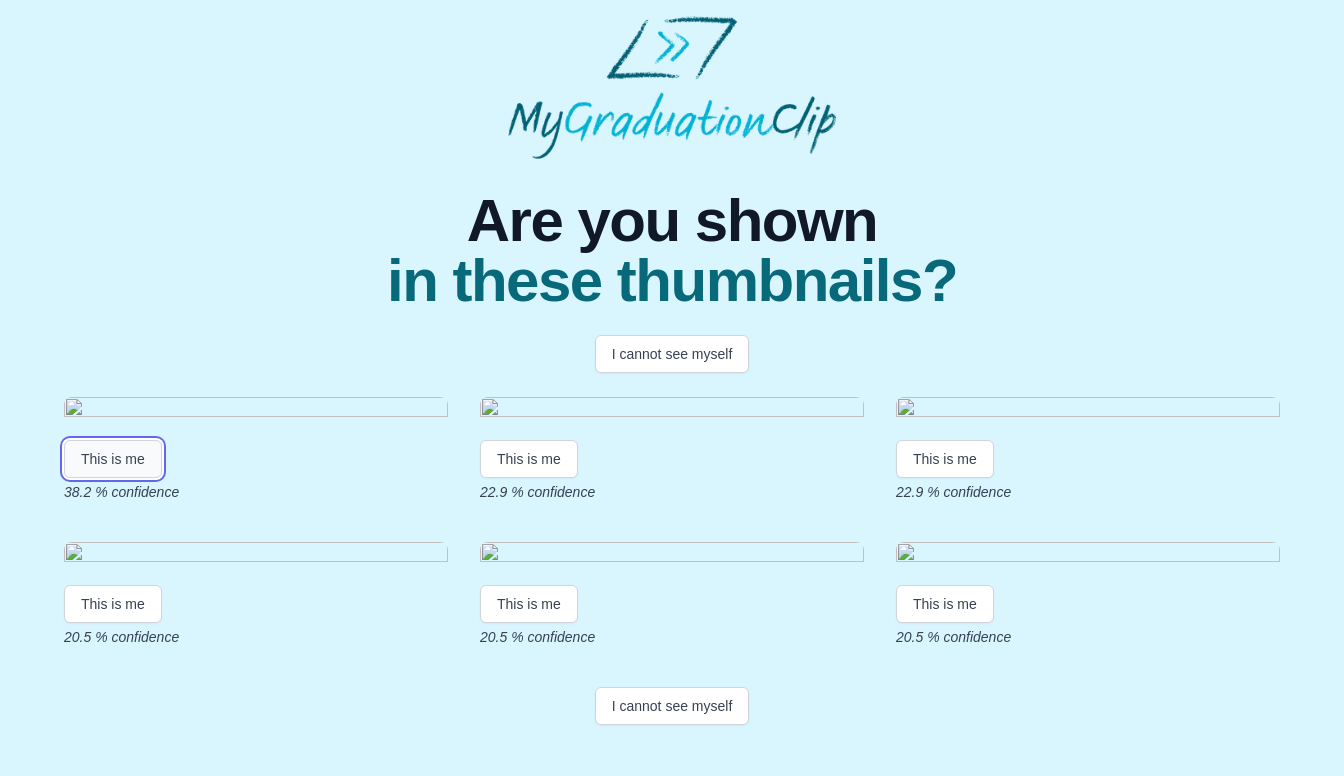 click on "This is me" at bounding box center (113, 459) 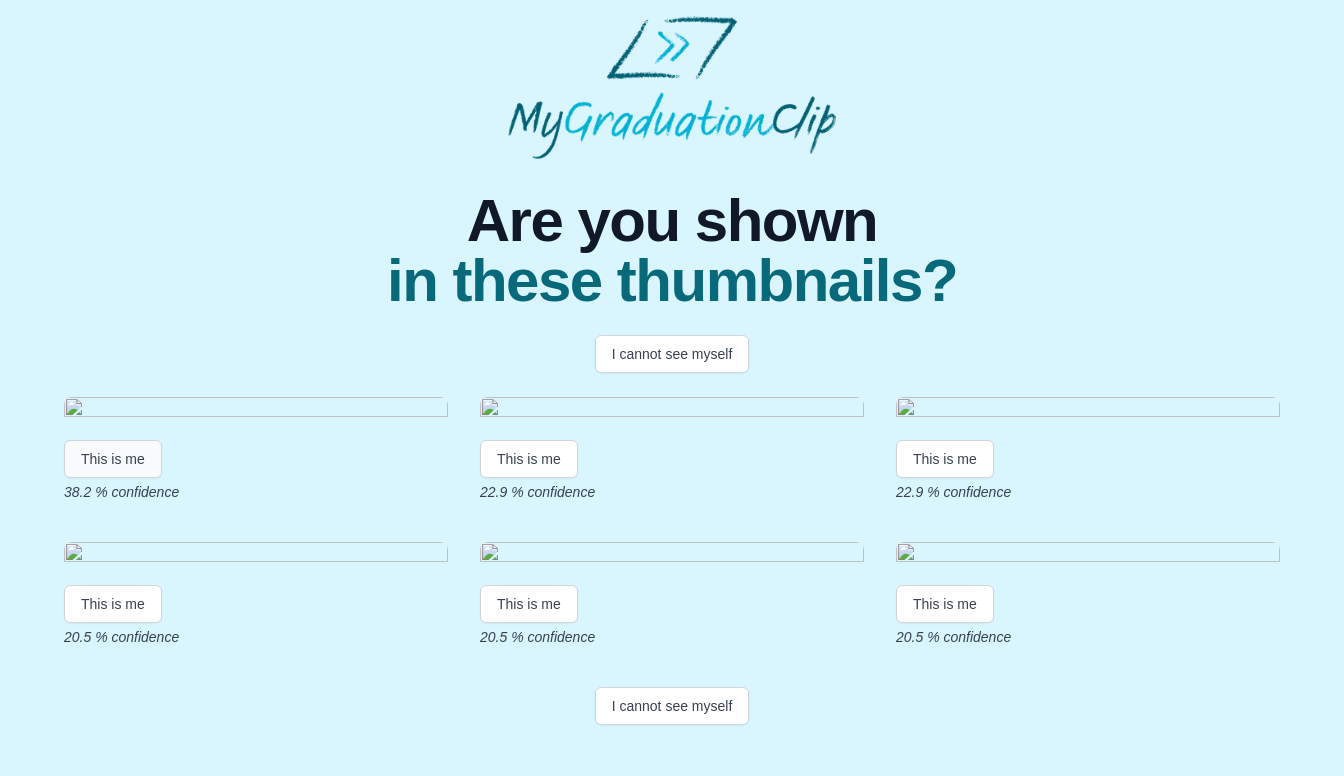 scroll, scrollTop: 0, scrollLeft: 0, axis: both 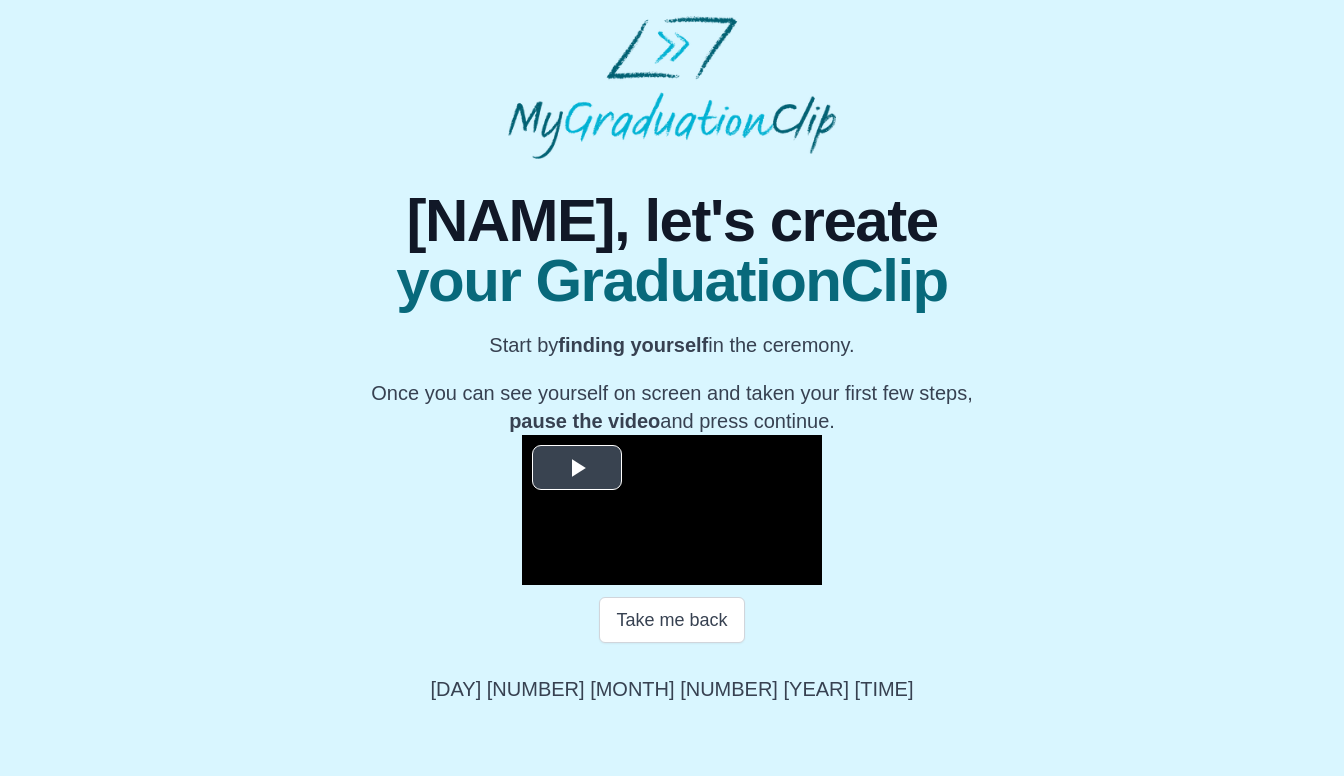 click at bounding box center (577, 467) 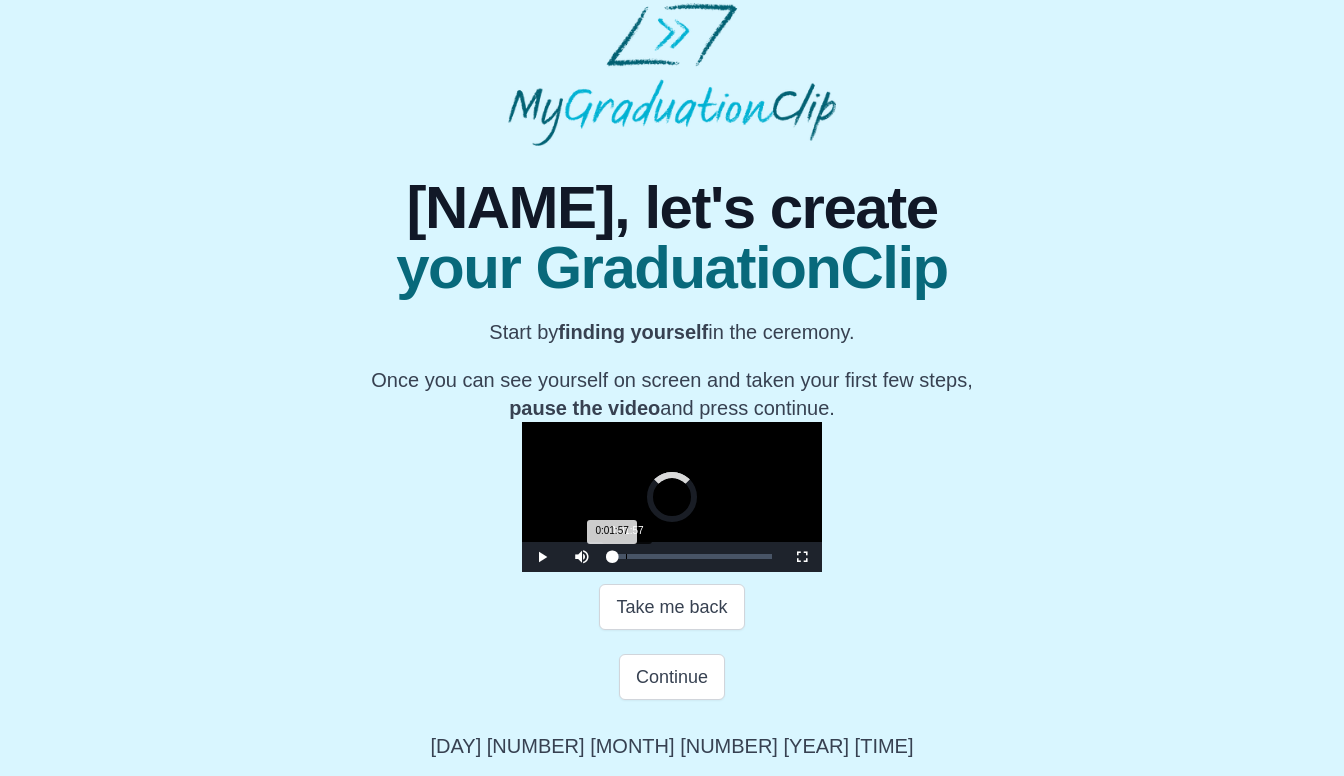 click on "Loaded : 0% 0:01:57 0:01:57 Progress : 0%" at bounding box center (692, 557) 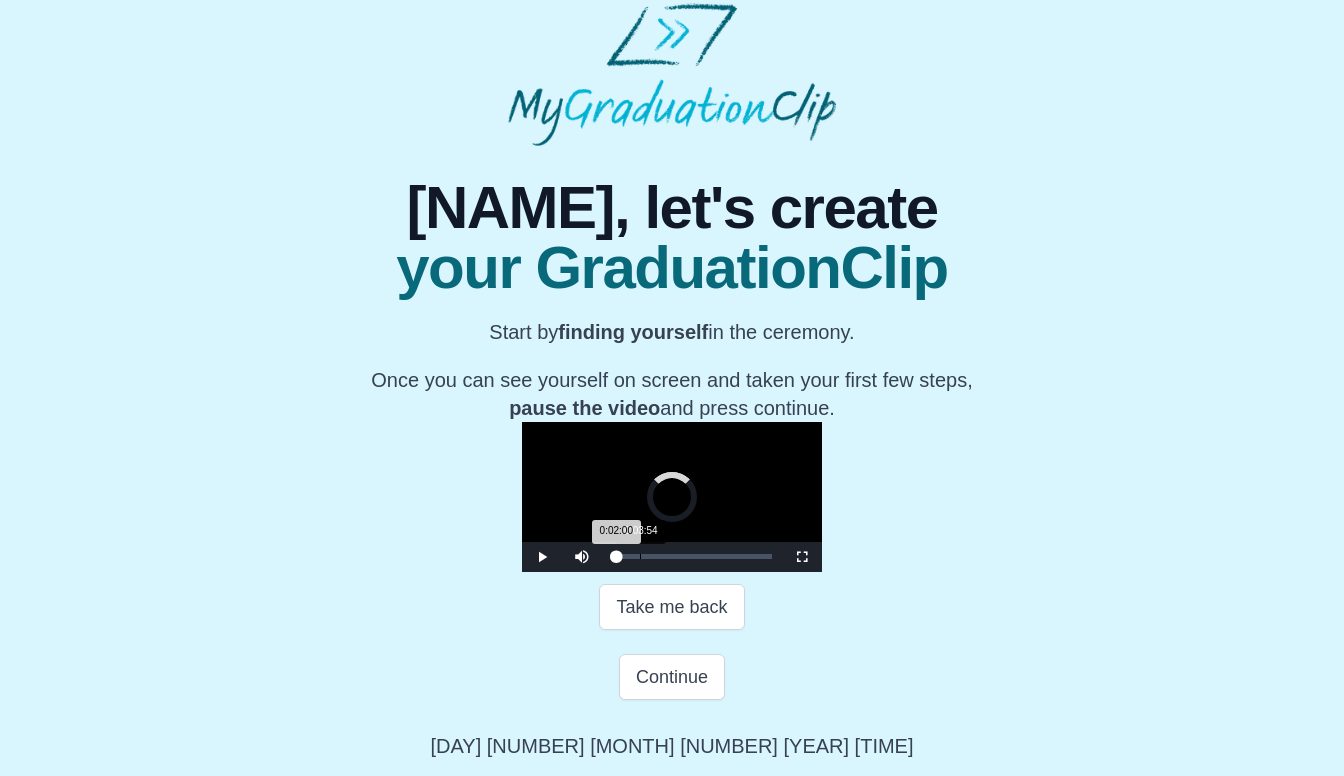 click on "Loaded : 0% 0:03:54 0:02:00 Progress : 0%" at bounding box center [692, 557] 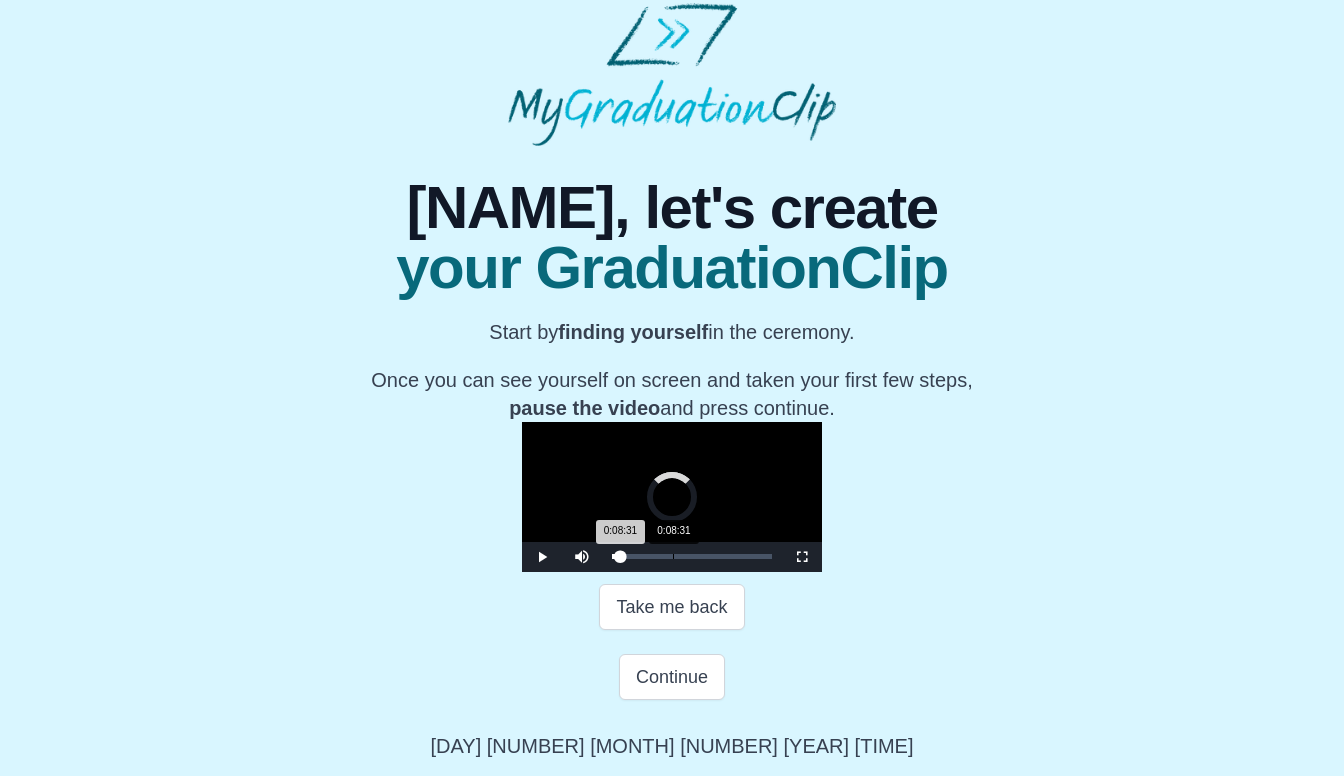 click on "0:08:31" at bounding box center [673, 556] 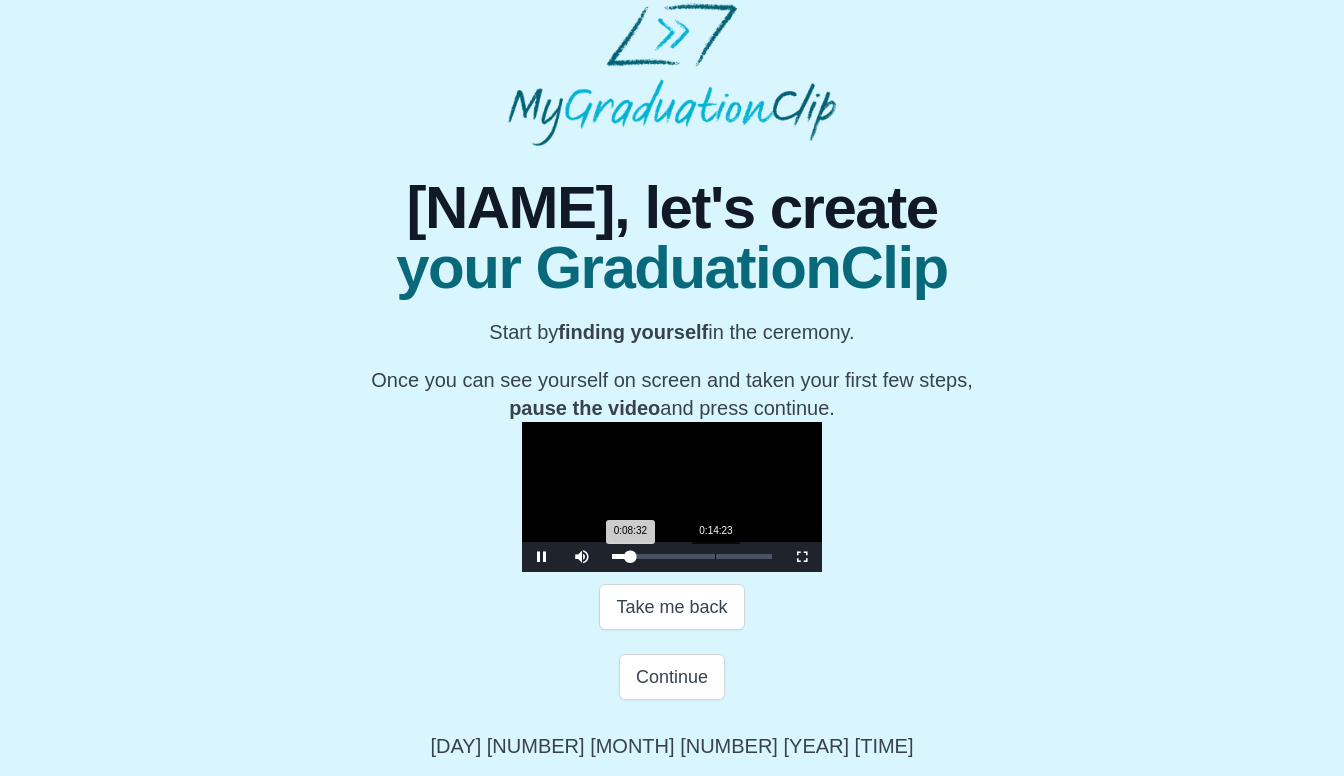 click on "Loaded : 0% 0:14:23 0:08:32 Progress : 0%" at bounding box center (692, 556) 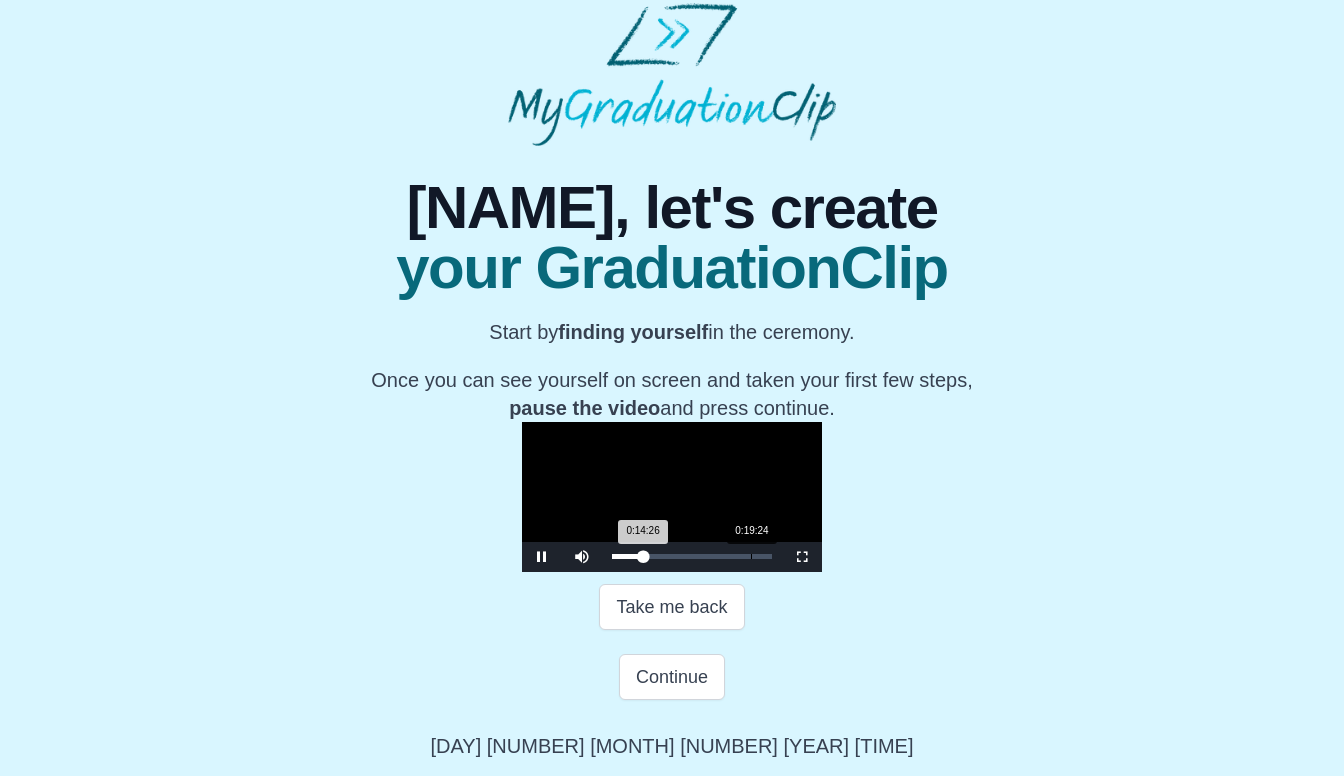 click on "Loaded : 0% 0:19:24 0:14:26 Progress : 0%" at bounding box center (692, 557) 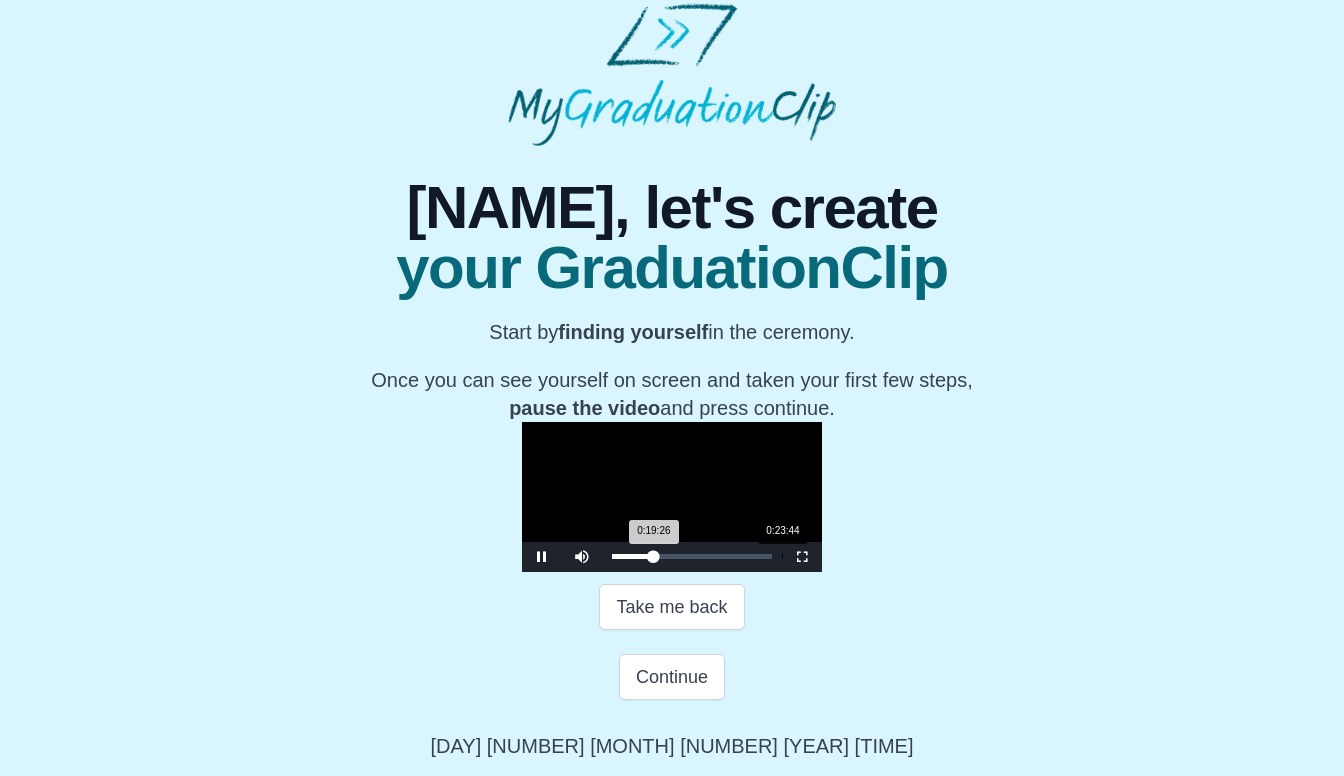 click on "Loaded : 0% 0:23:44 0:19:26 Progress : 0%" at bounding box center (692, 557) 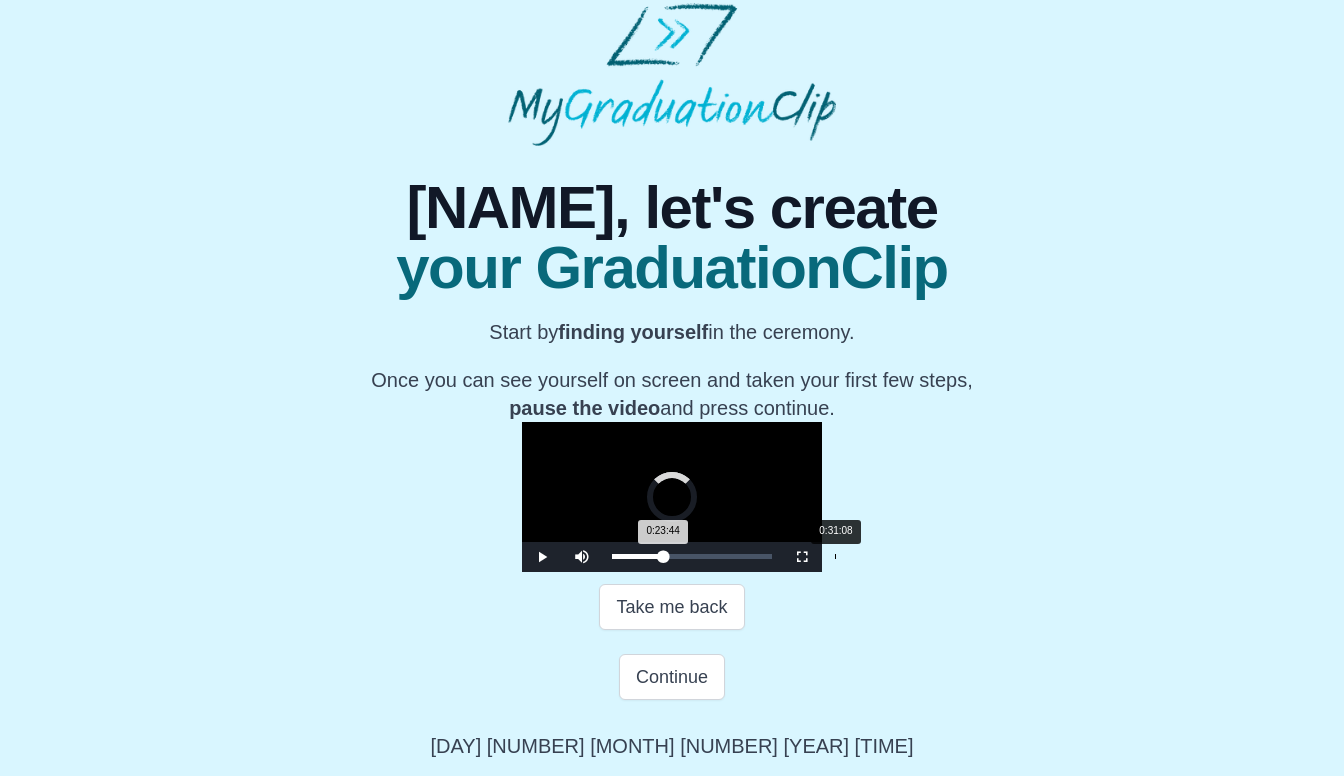 click on "Loaded : 0% 0:31:08 0:23:44 Progress : 0%" at bounding box center [692, 557] 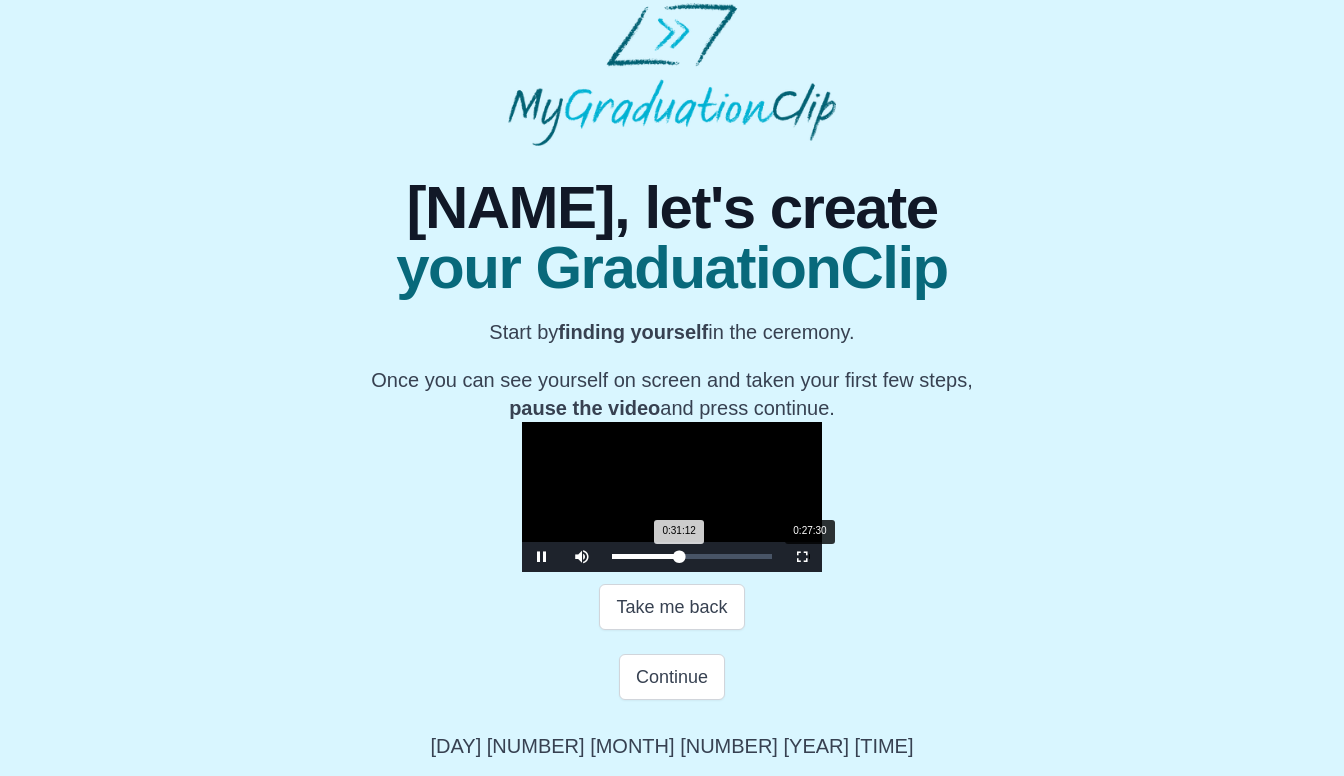 click on "Loaded : 0% 0:27:30 0:31:12 Progress : 0%" at bounding box center (692, 556) 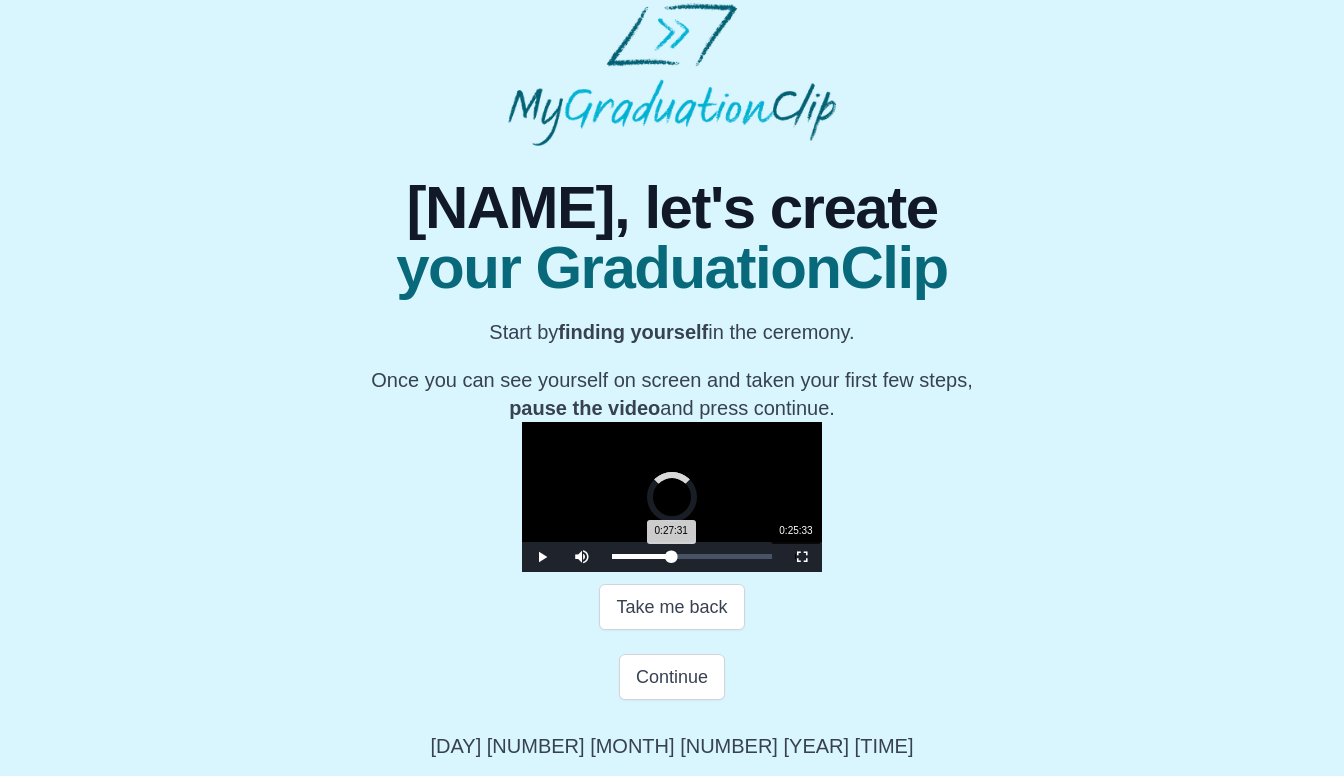 click on "Loaded : 0% 0:25:33 0:27:31 Progress : 0%" at bounding box center [692, 557] 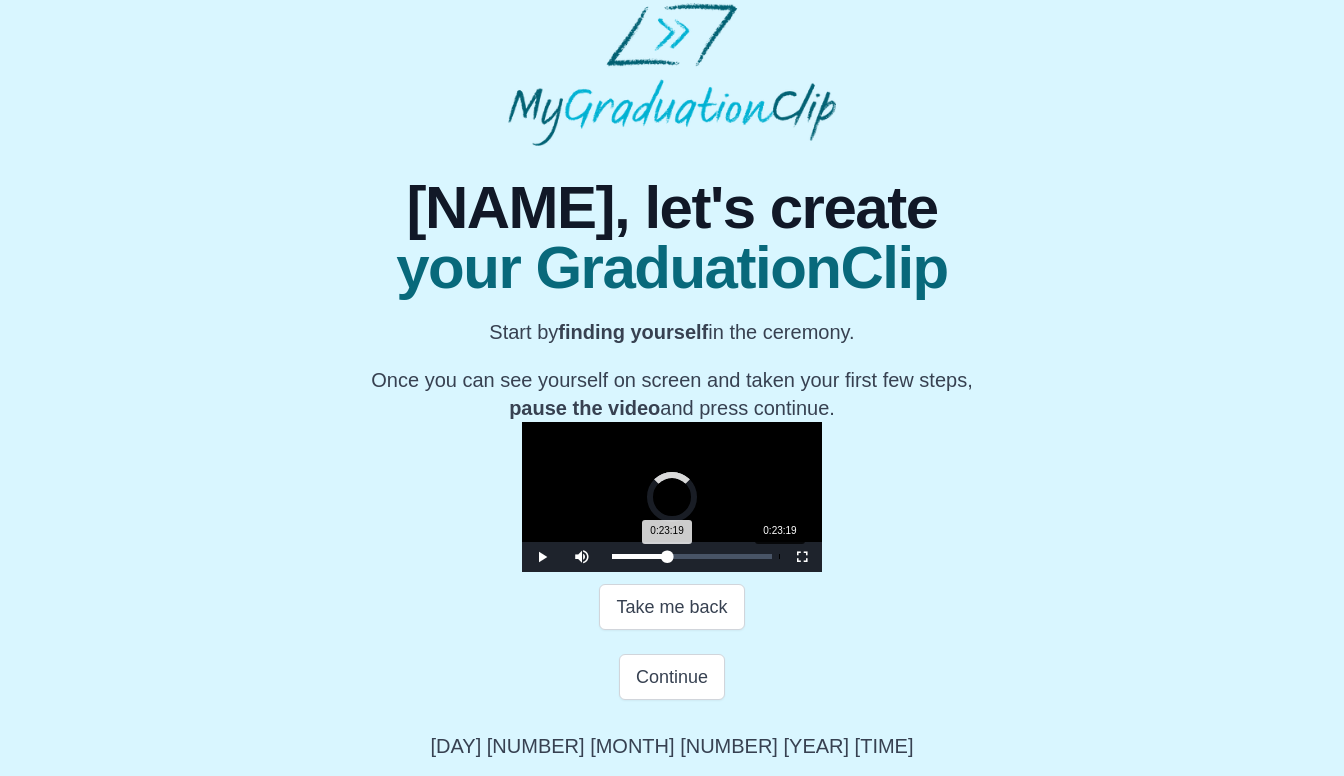 click on "0:23:19" at bounding box center (779, 556) 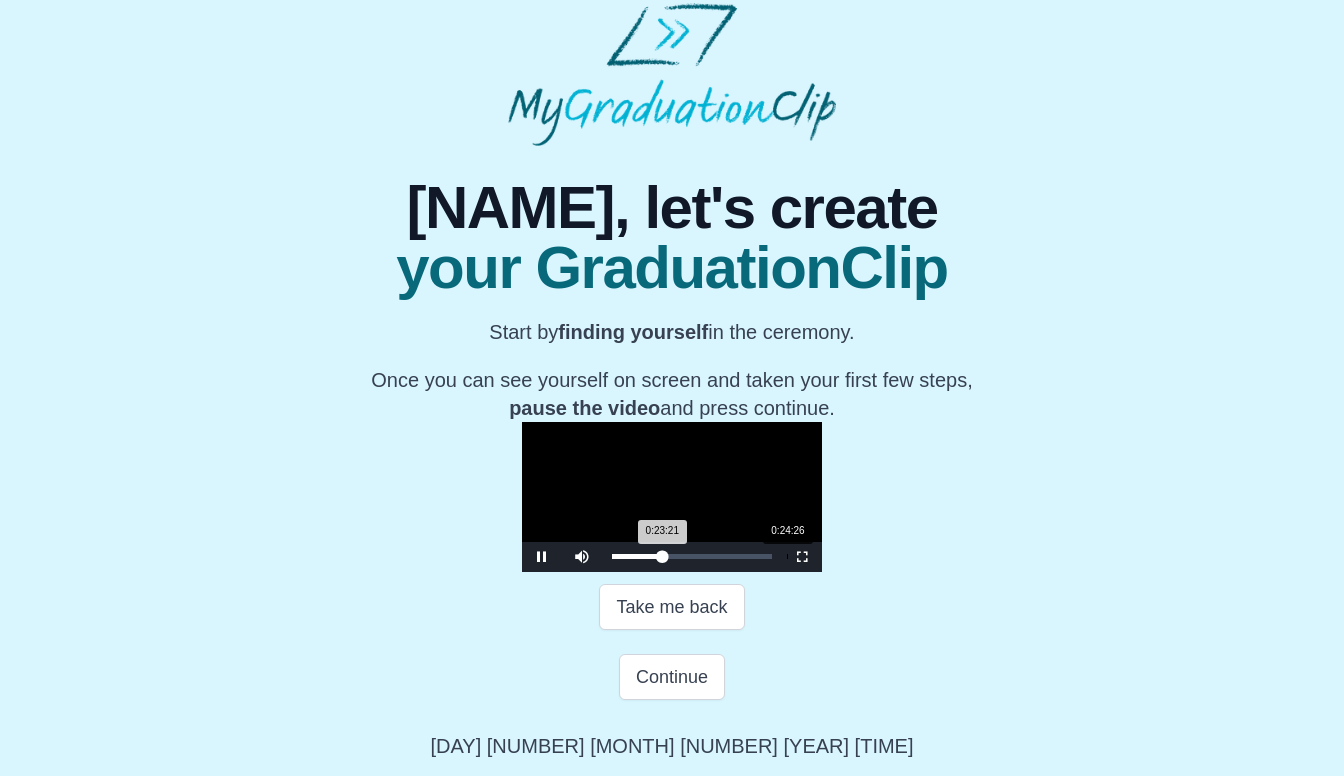 click on "0:24:26" at bounding box center (787, 556) 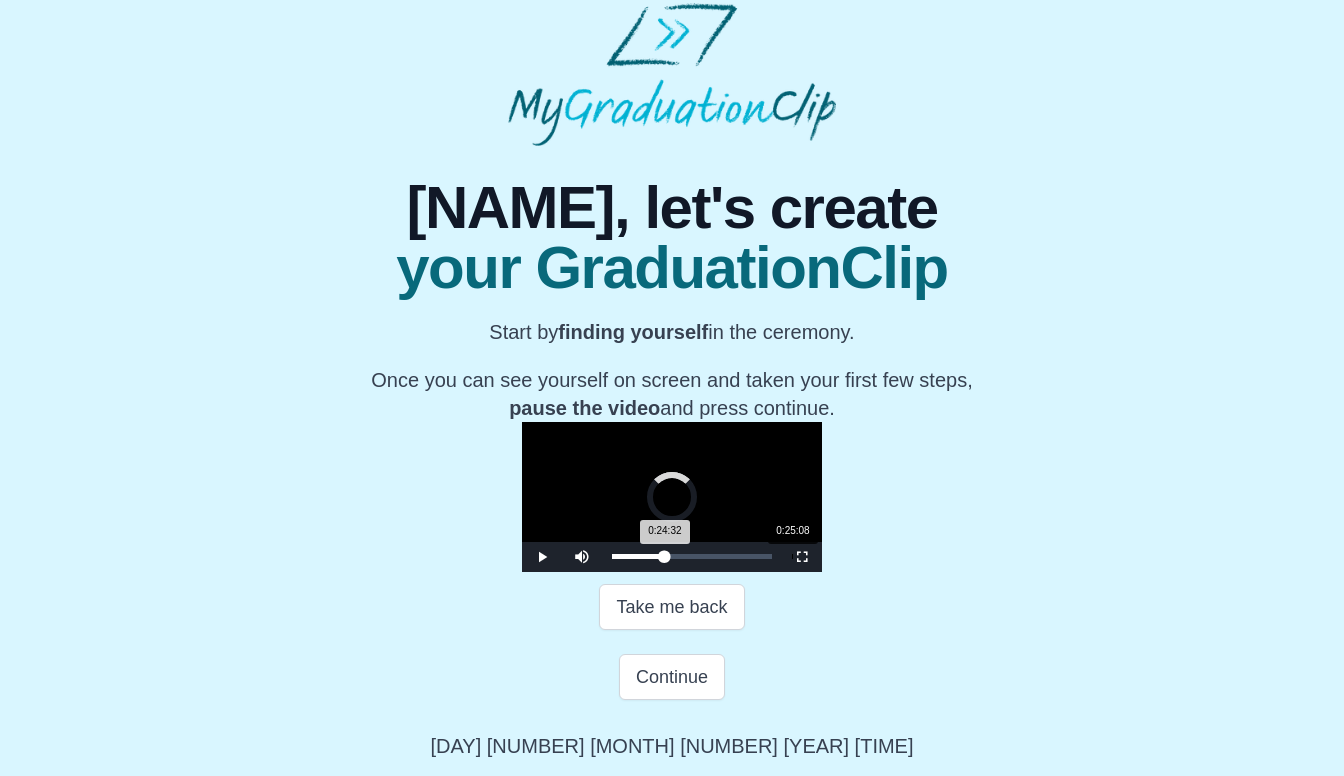 click on "0:24:32 Progress : 0%" at bounding box center [638, 556] 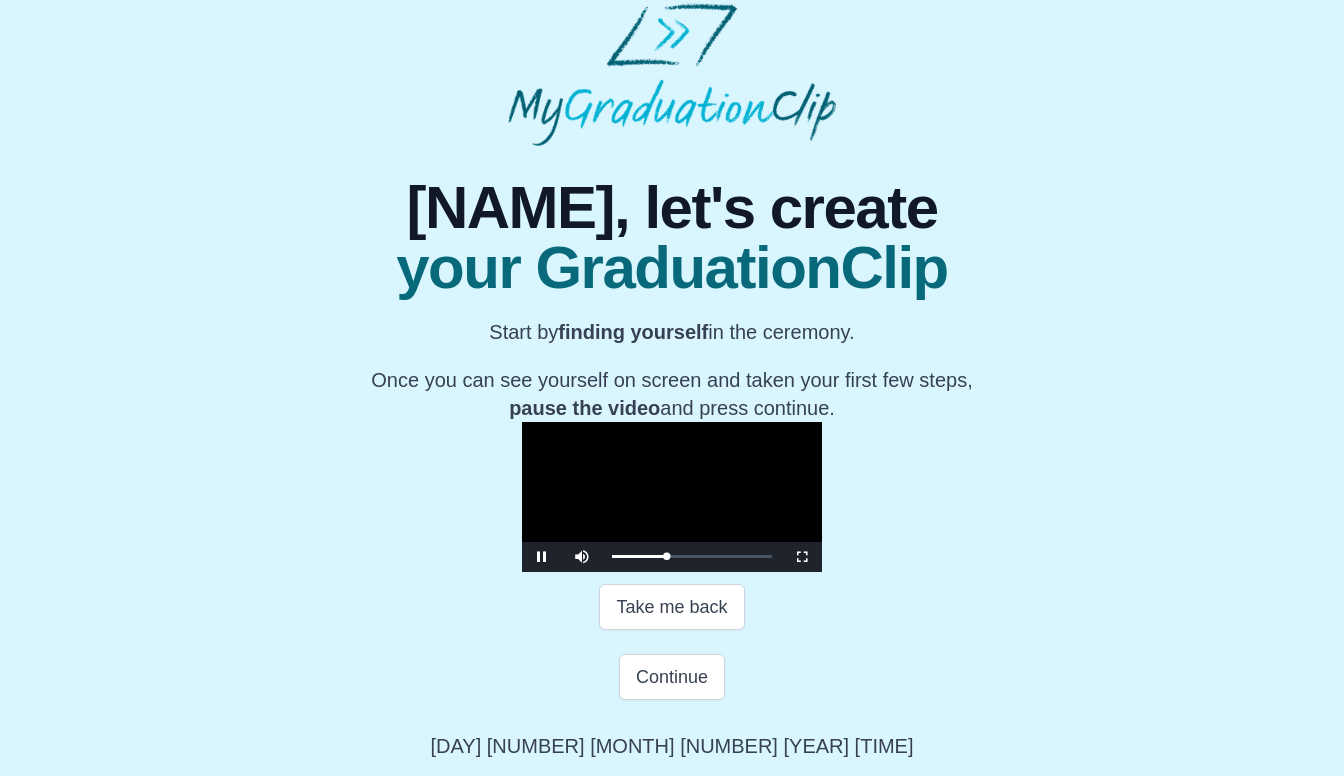 scroll, scrollTop: 241, scrollLeft: 0, axis: vertical 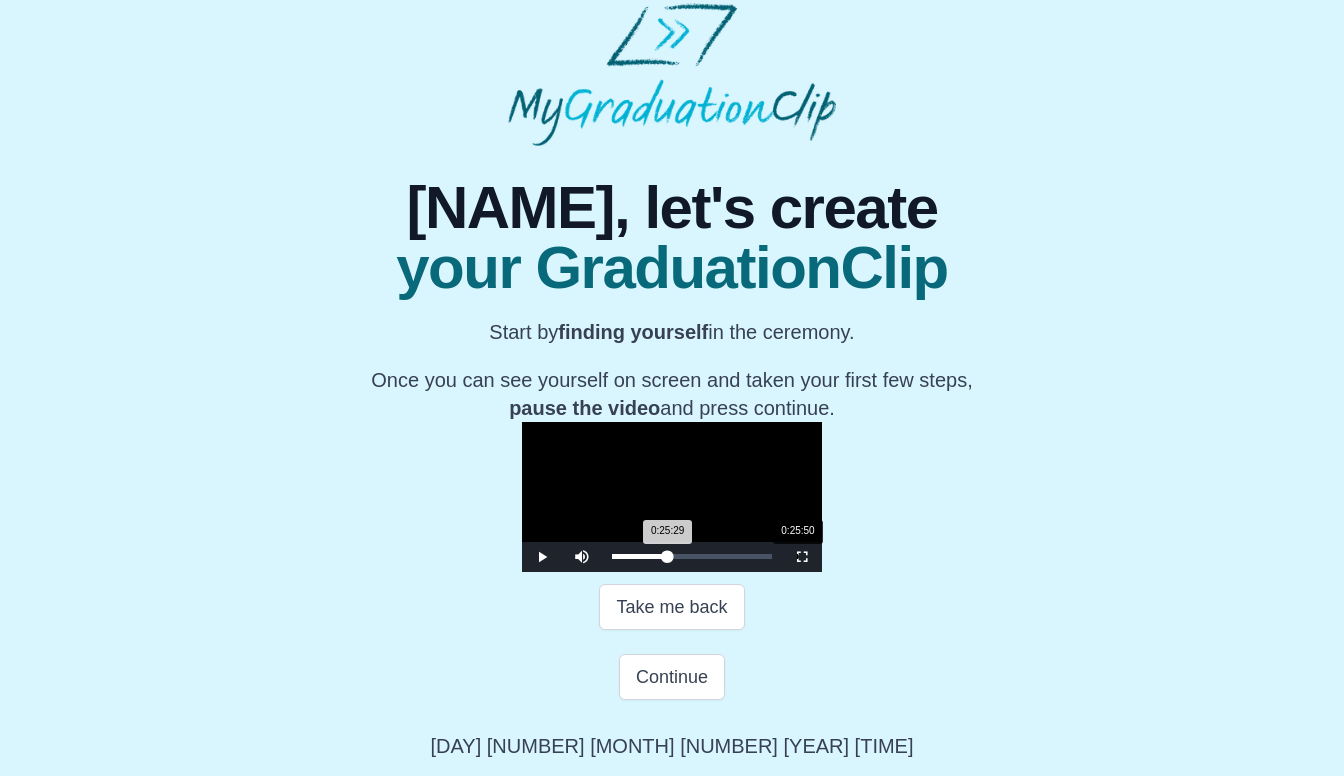 click on "0:25:29 Progress : 0%" at bounding box center (640, 556) 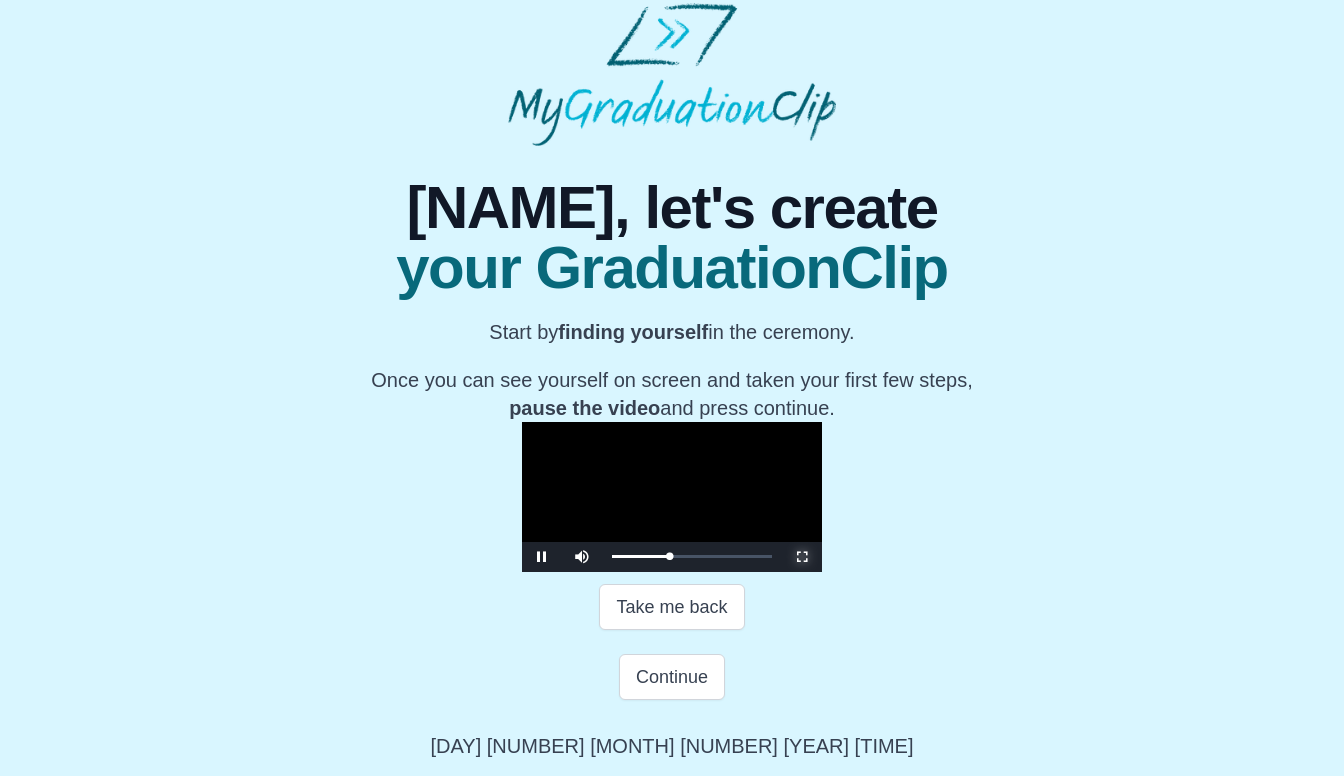 click at bounding box center (802, 557) 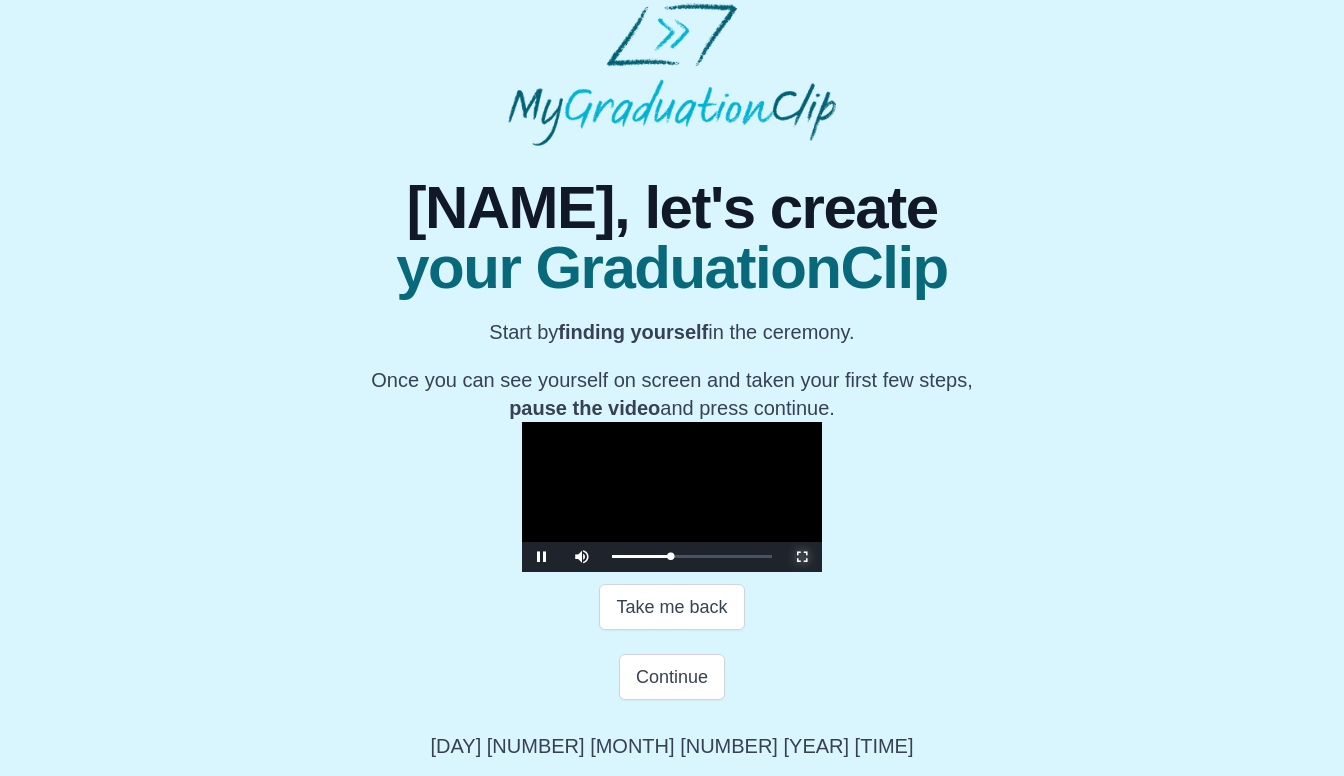scroll, scrollTop: 241, scrollLeft: 0, axis: vertical 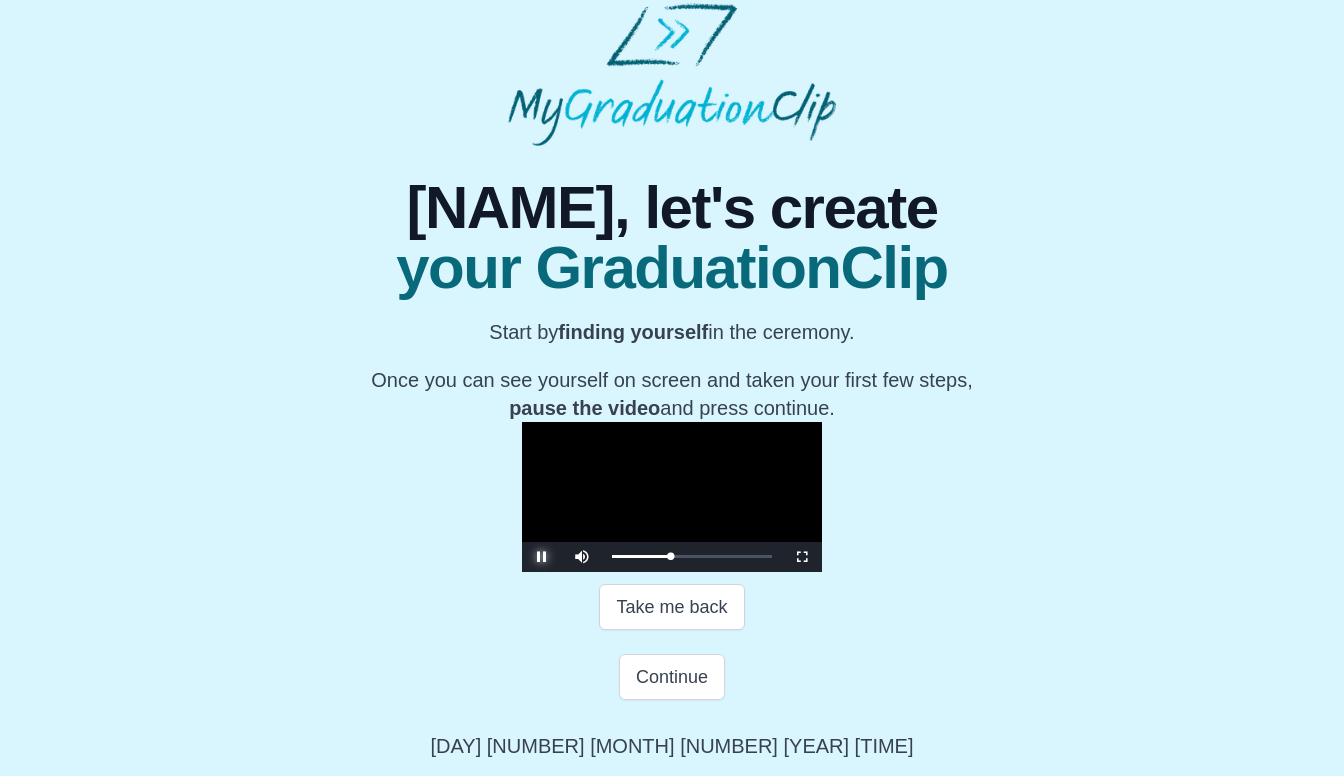 click at bounding box center [542, 557] 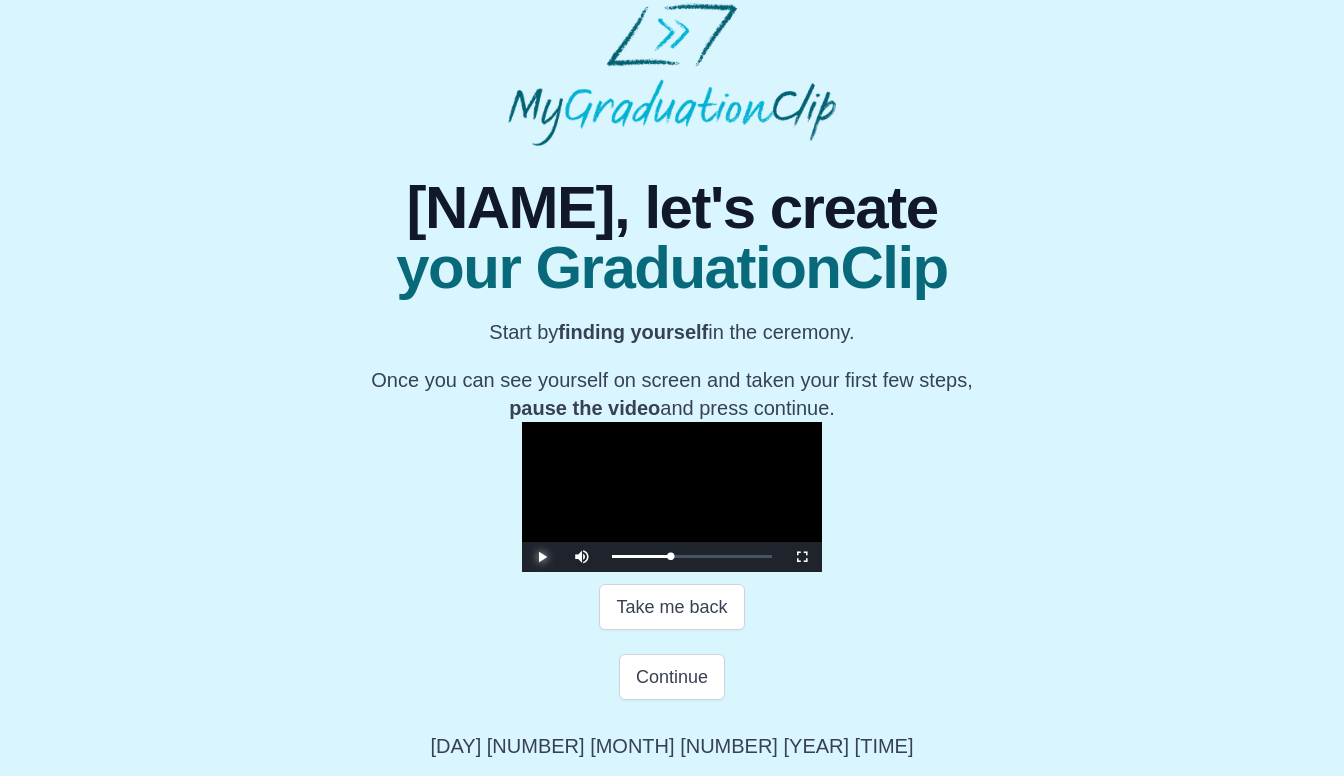 click at bounding box center (542, 557) 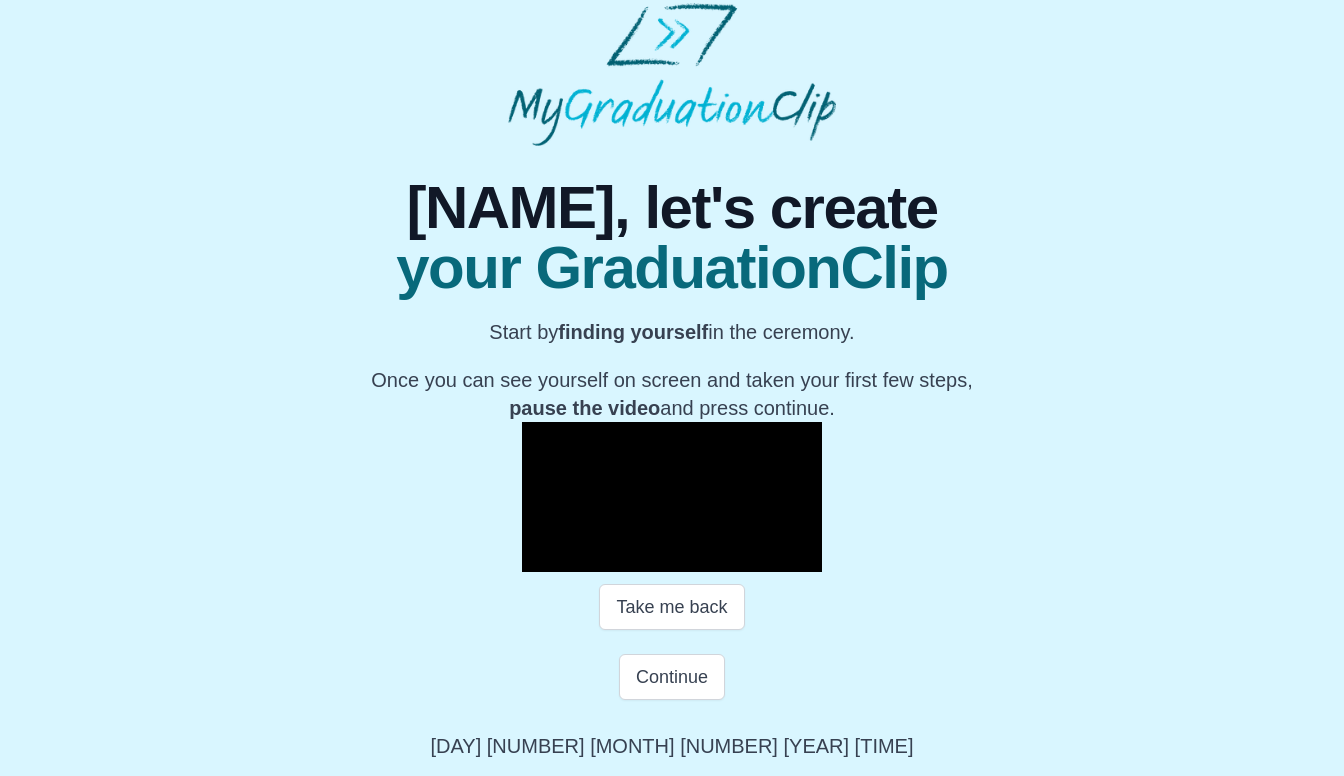 type 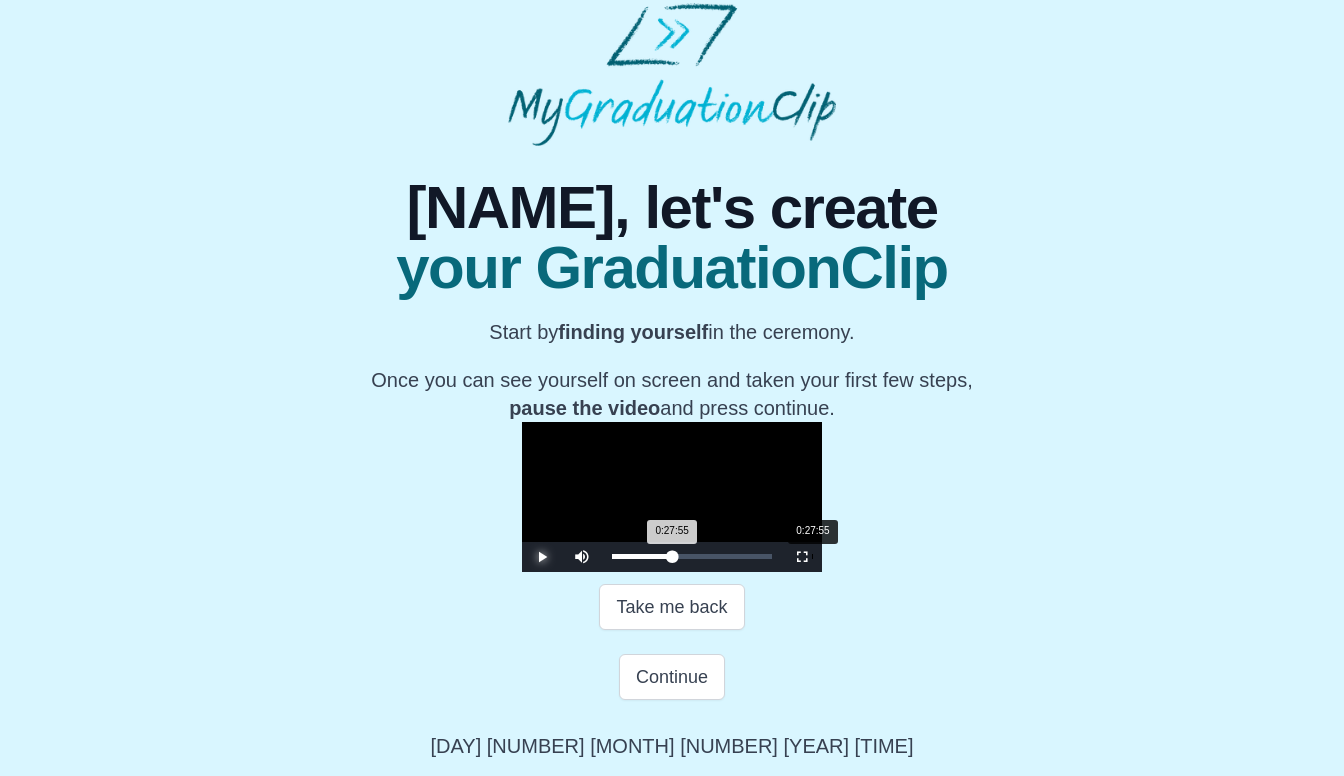 click on "0:27:55 Progress : 0%" at bounding box center (642, 556) 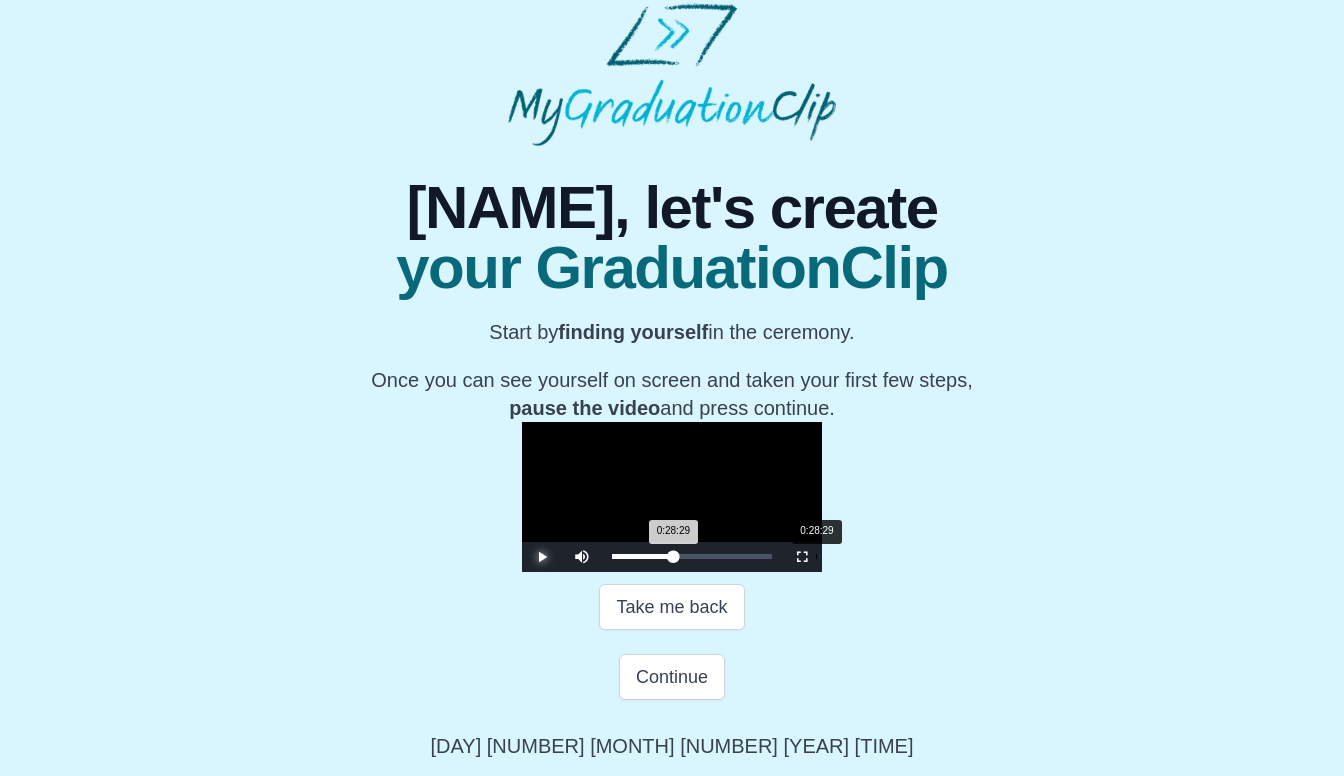 click on "0:28:29 Progress : 0%" at bounding box center [642, 556] 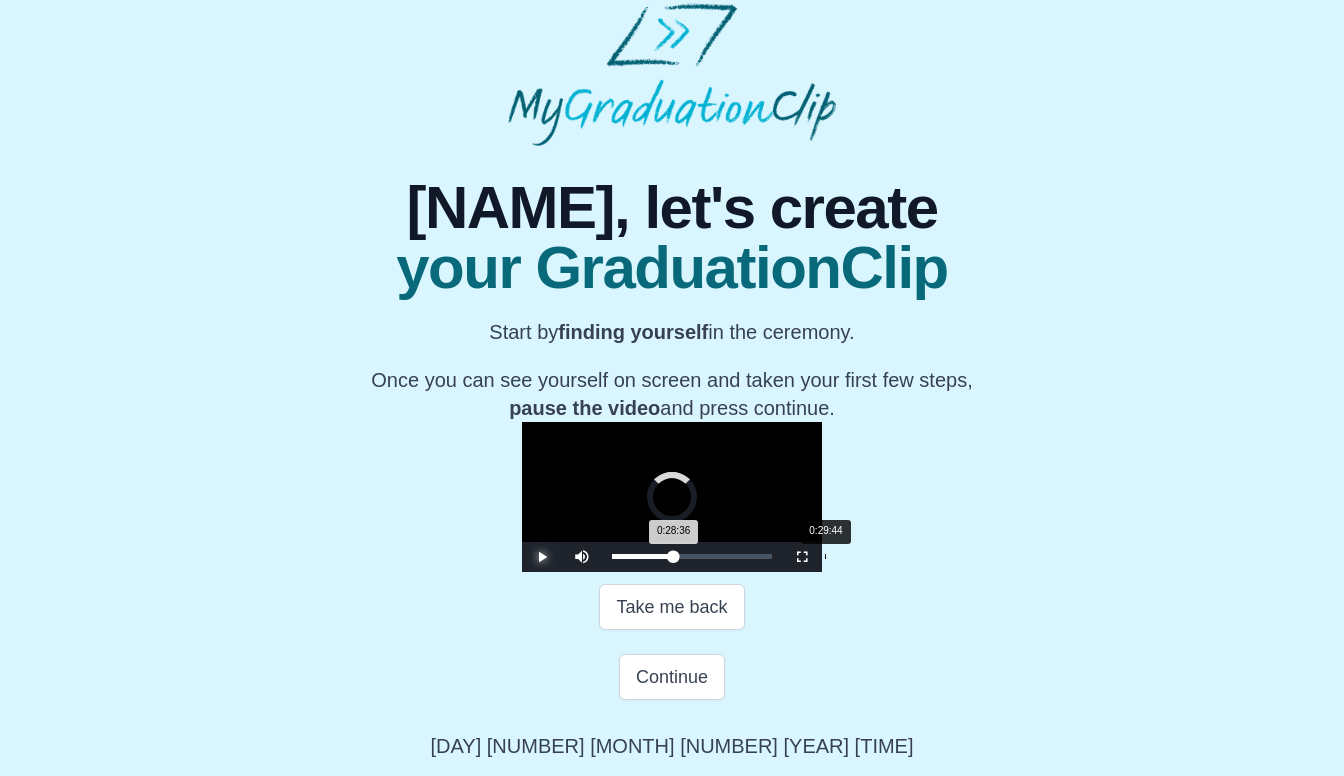 click on "Loaded : 0% 0:29:44 0:28:36 Progress : 0%" at bounding box center [692, 557] 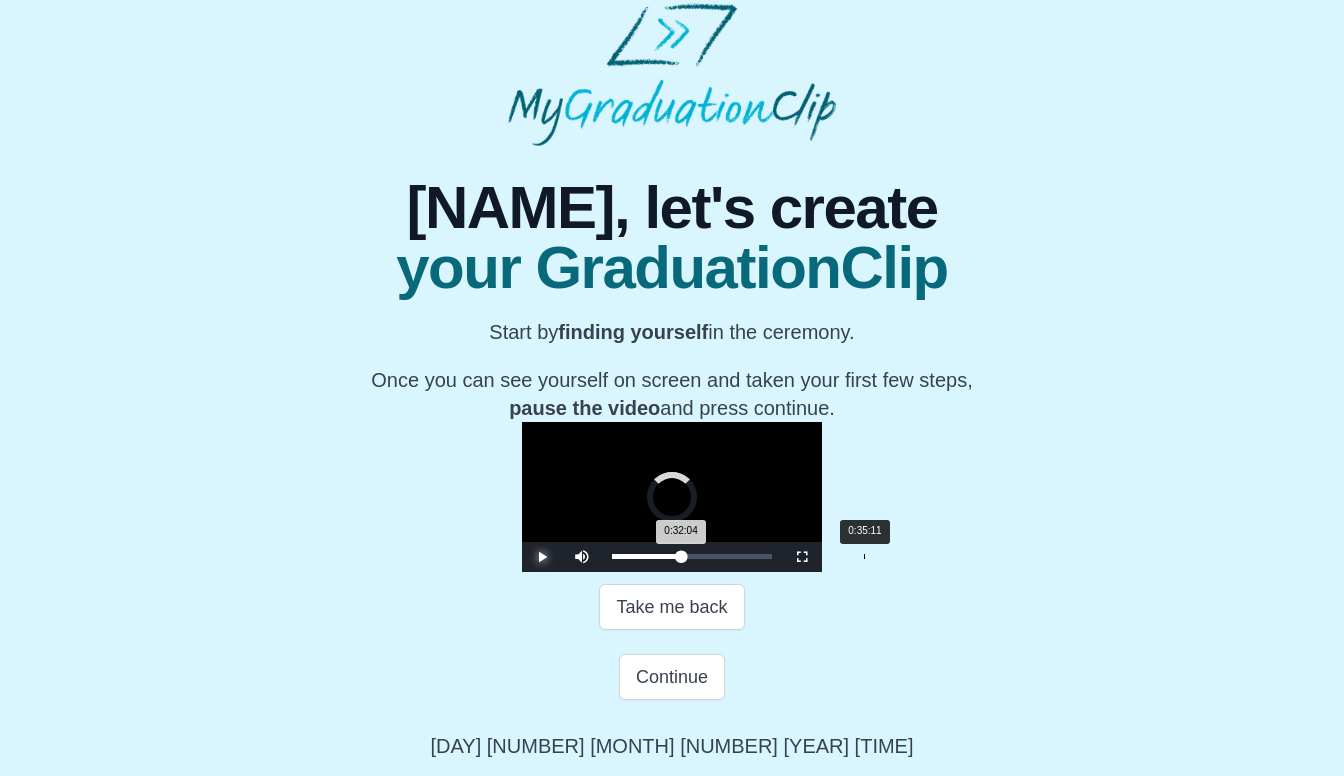 click on "0:35:11" at bounding box center [864, 556] 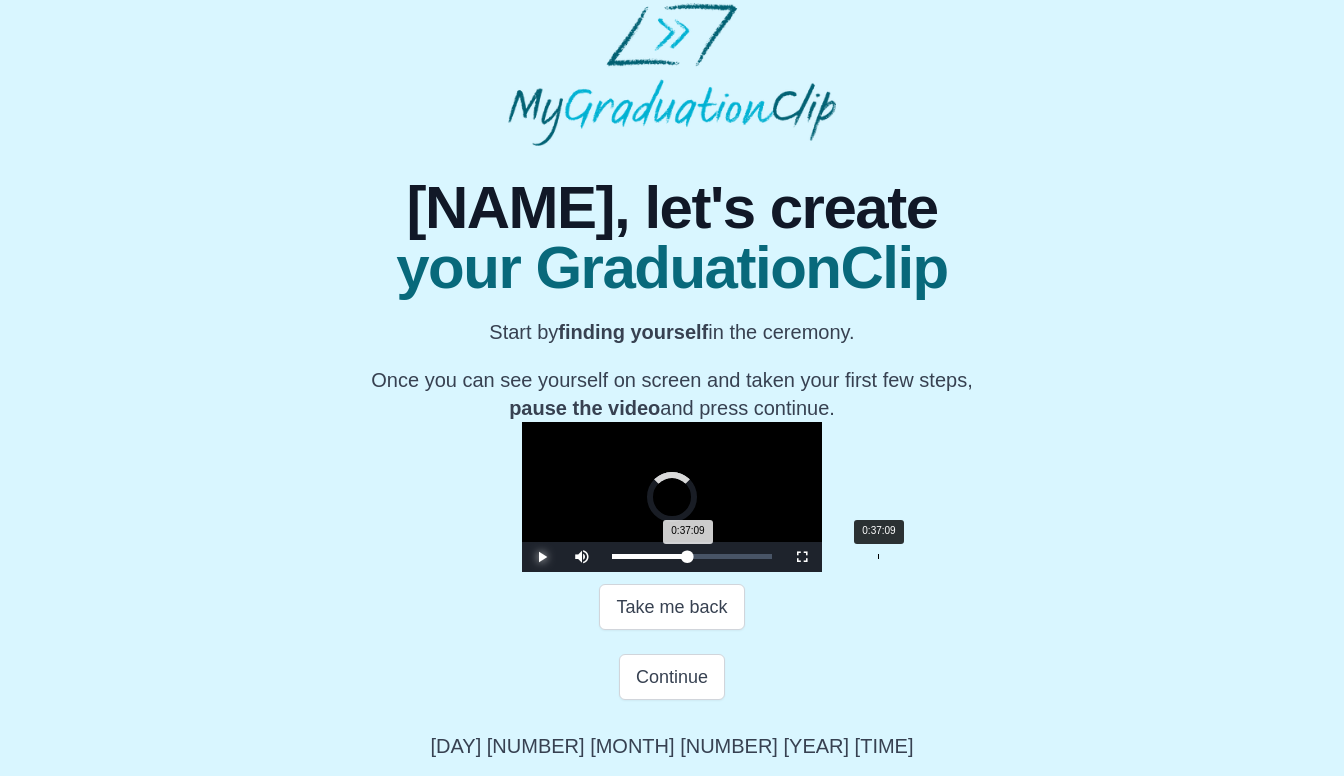 click on "Loaded : 0% 0:37:09 0:37:09 Progress : 0%" at bounding box center [692, 557] 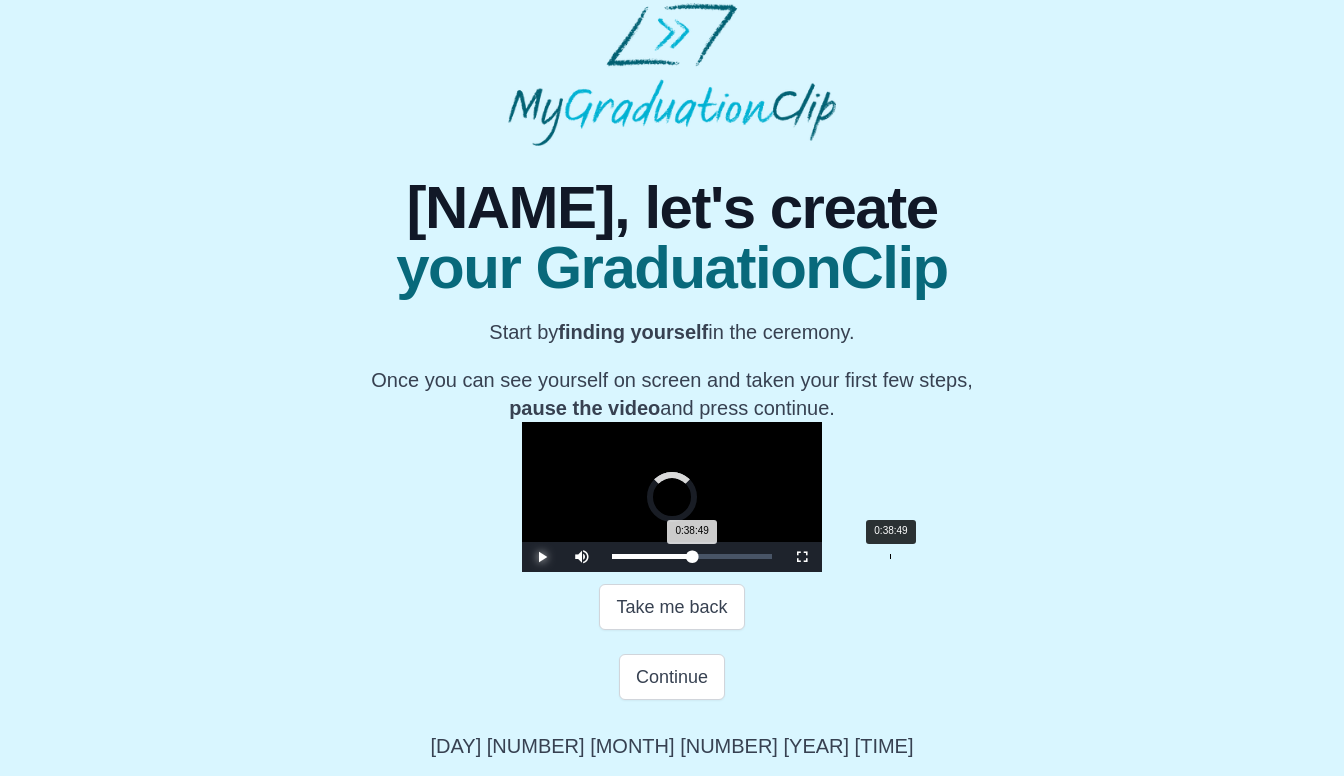 click on "0:38:49" at bounding box center (890, 556) 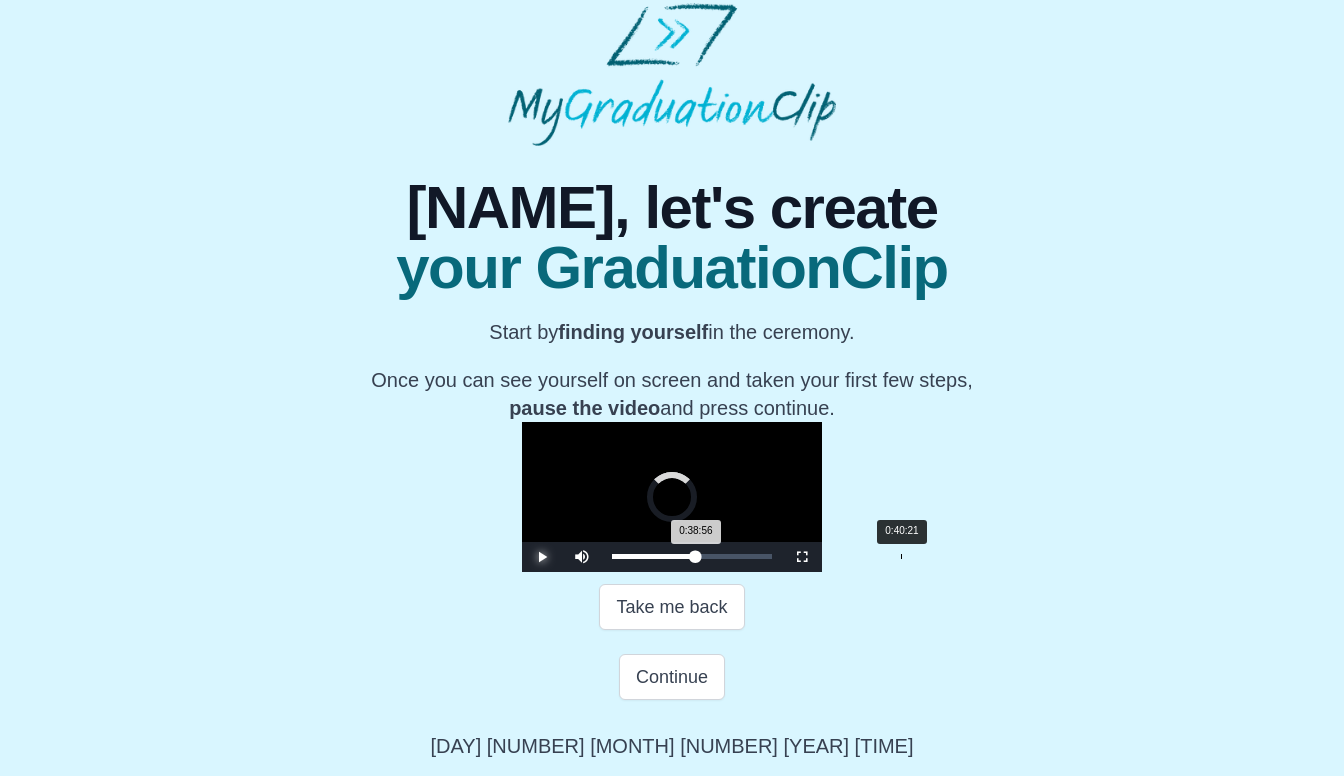 click on "Loaded : 0% 0:40:21 0:38:56 Progress : 0%" at bounding box center (692, 557) 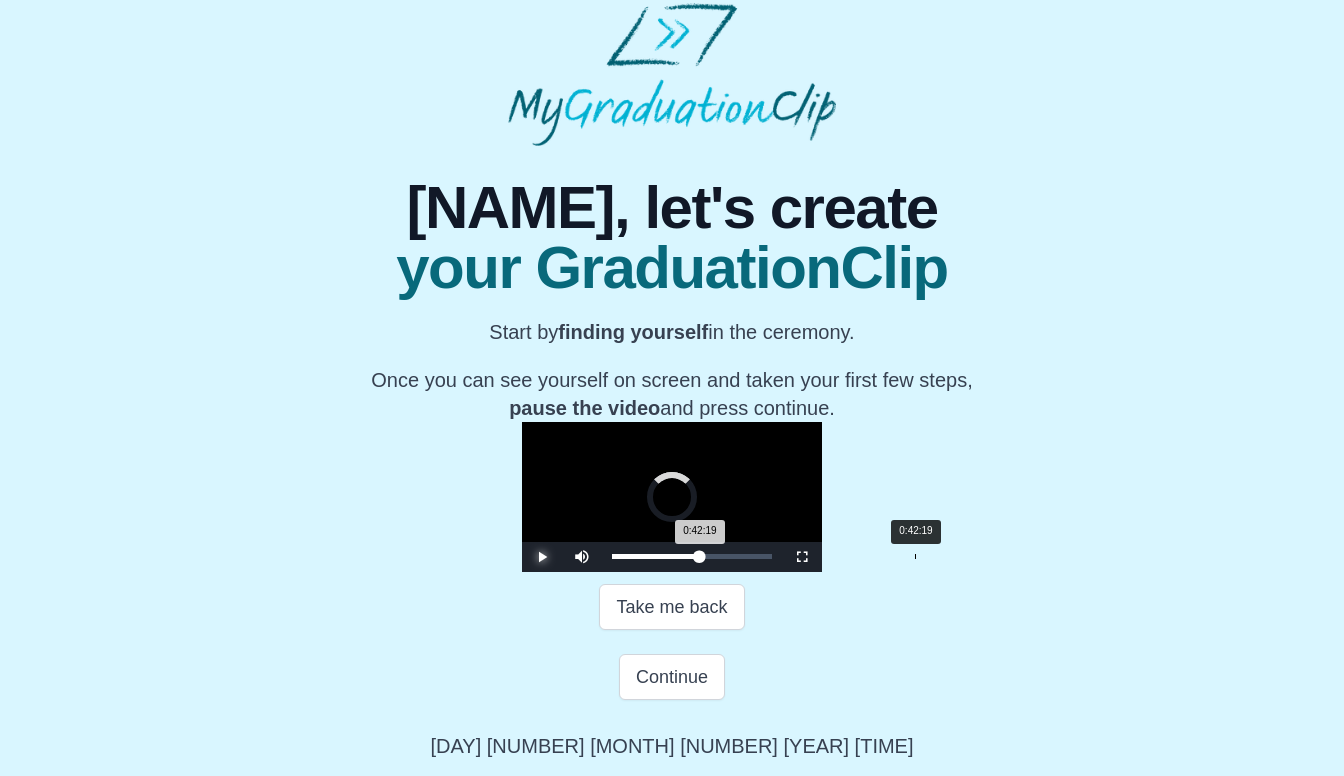 click on "Loaded : 0% 0:42:19 0:42:19 Progress : 0%" at bounding box center [692, 557] 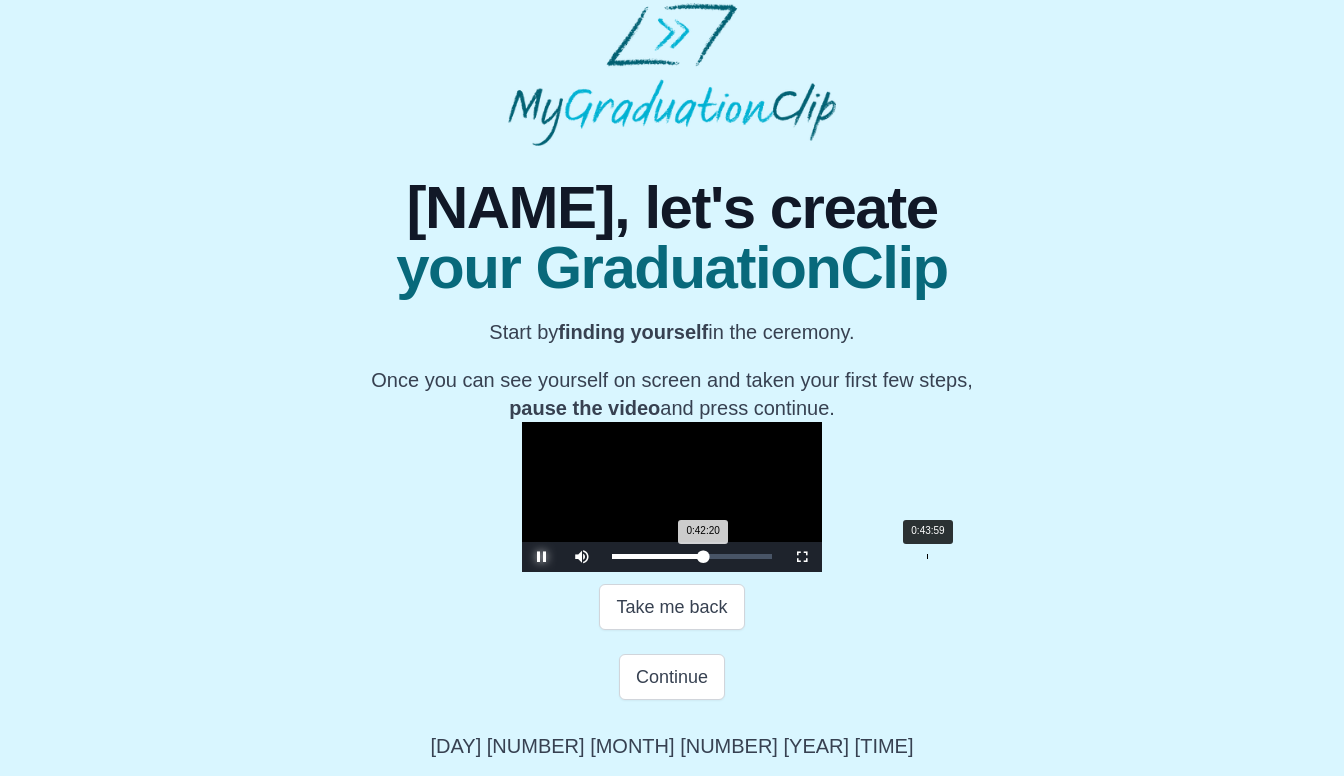click on "0:43:59" at bounding box center [927, 556] 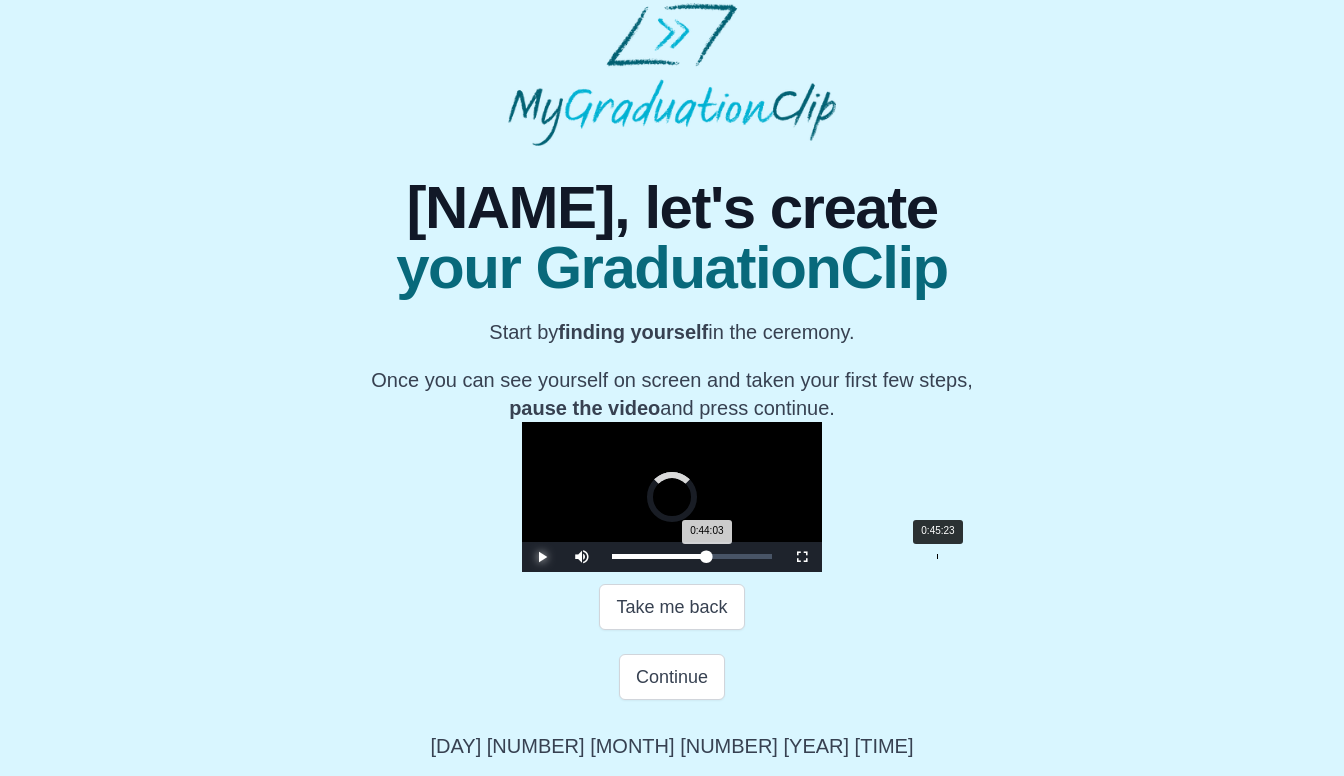 click on "0:45:23" at bounding box center (937, 556) 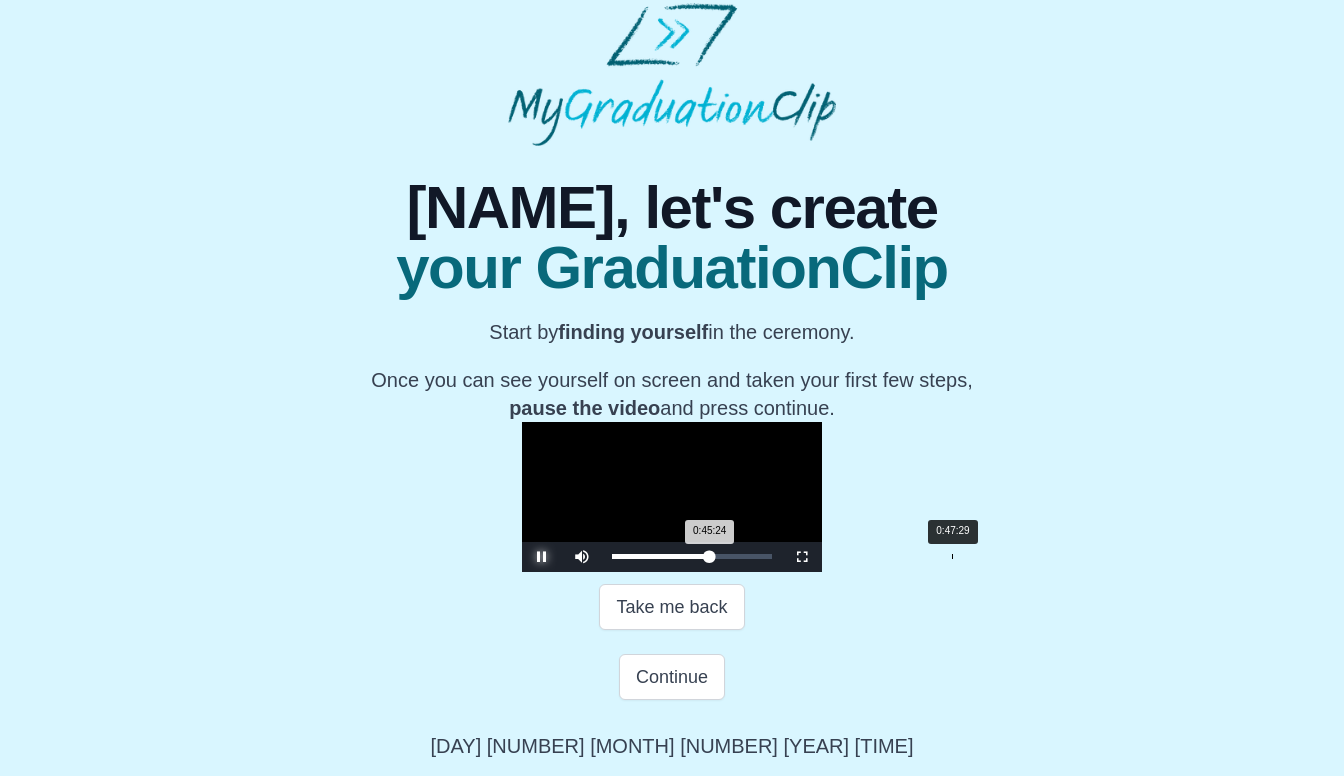 click on "0:47:29" at bounding box center [952, 556] 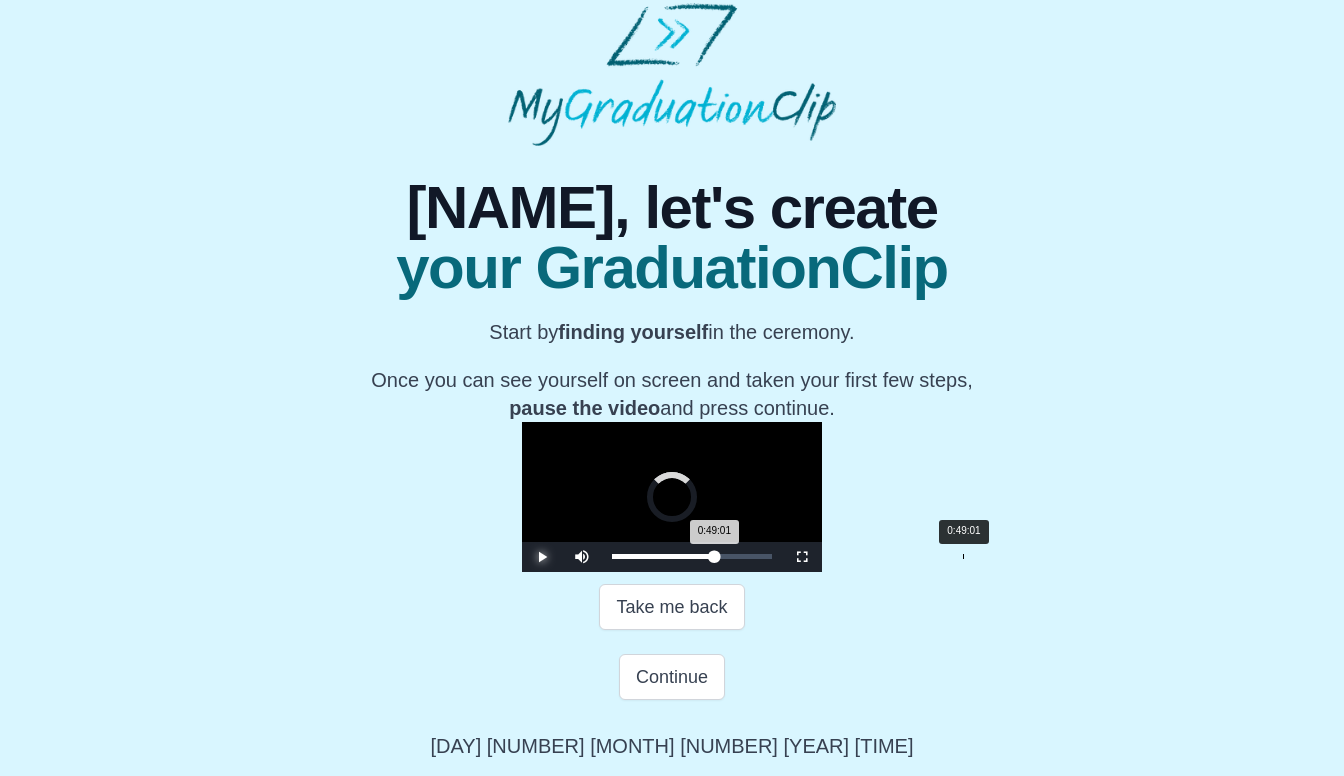 click on "0:49:01" at bounding box center (963, 556) 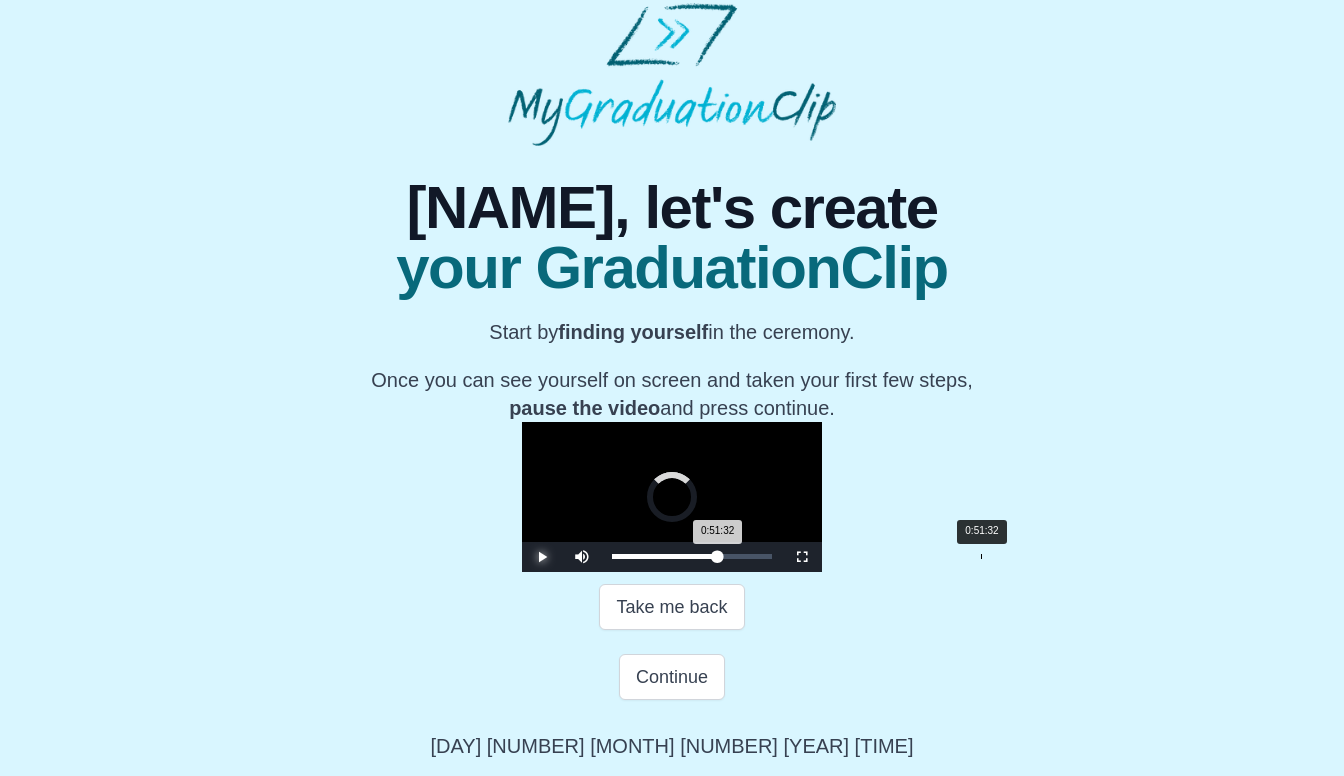 click on "0:51:32" at bounding box center [981, 556] 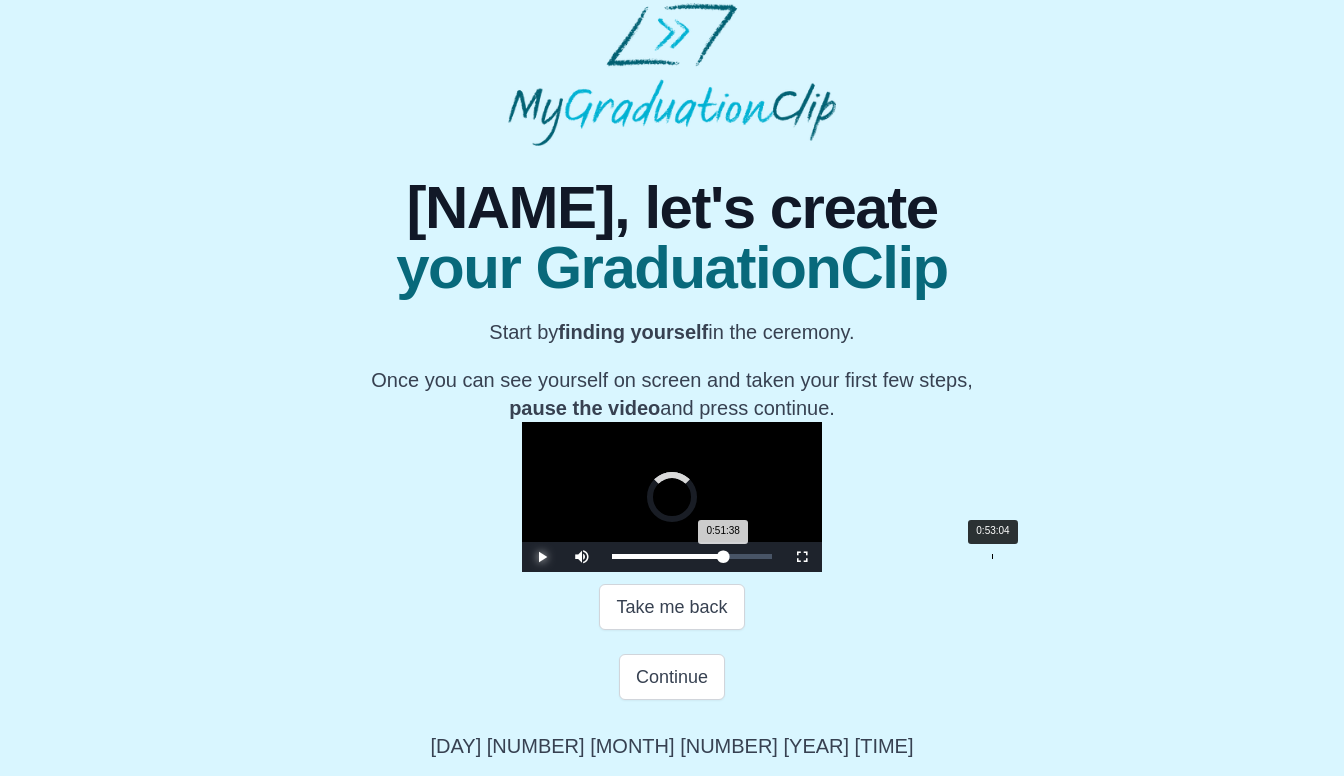 click on "0:53:04" at bounding box center (992, 556) 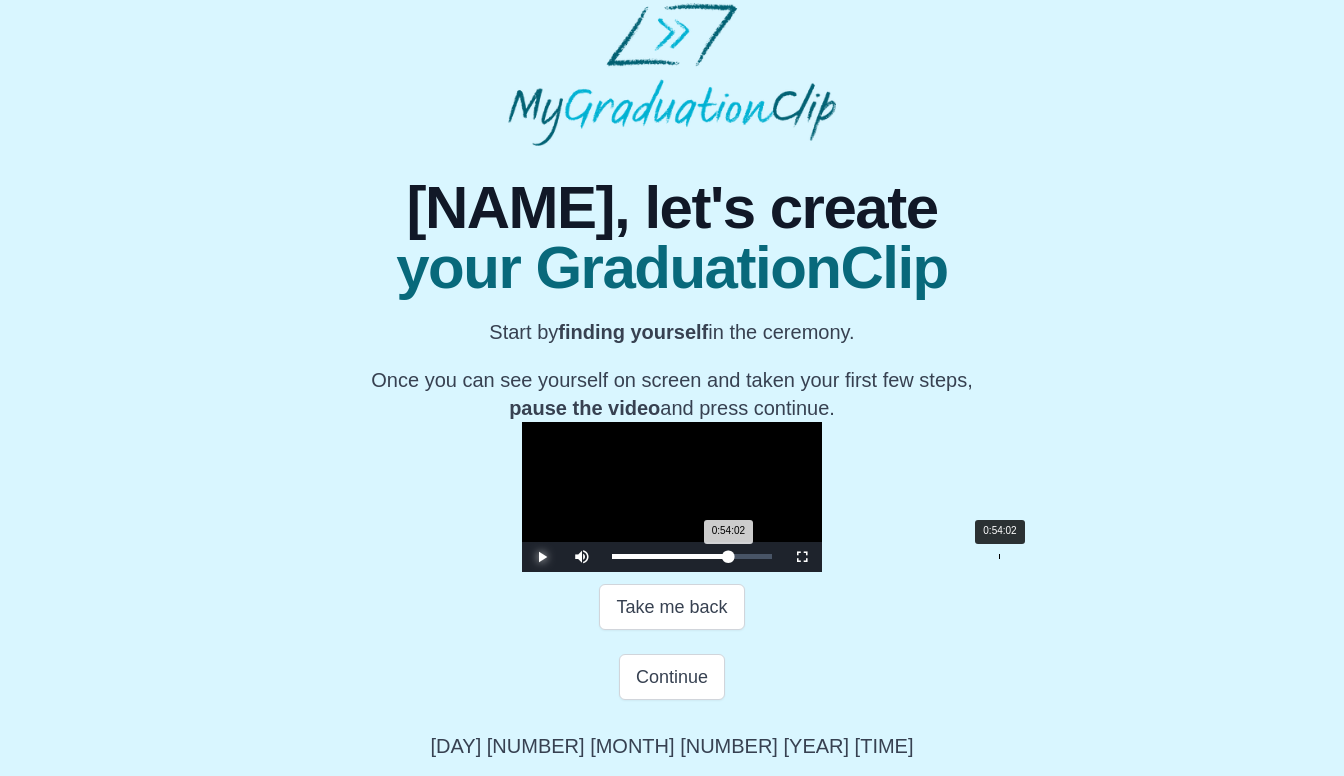 click on "0:54:02 Progress : 0%" at bounding box center [670, 556] 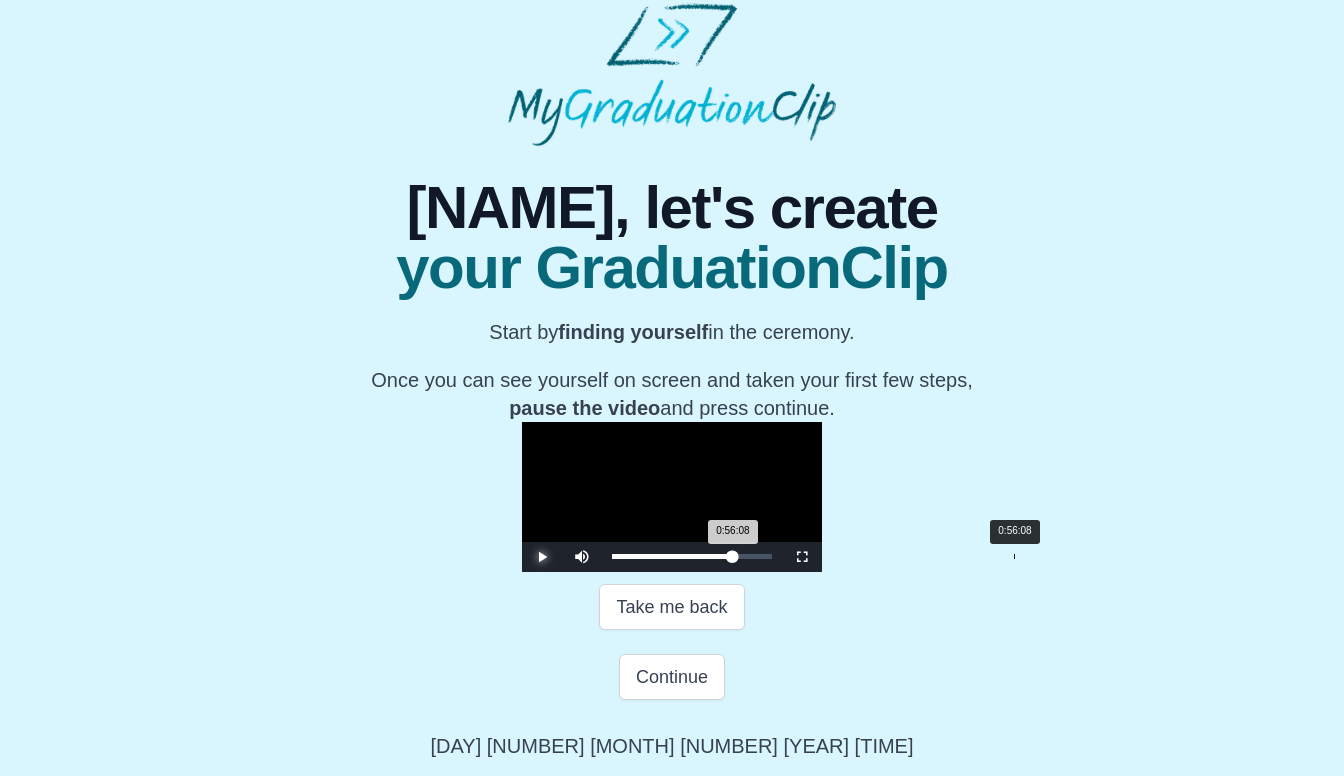 click on "0:56:08 Progress : 0%" at bounding box center [672, 556] 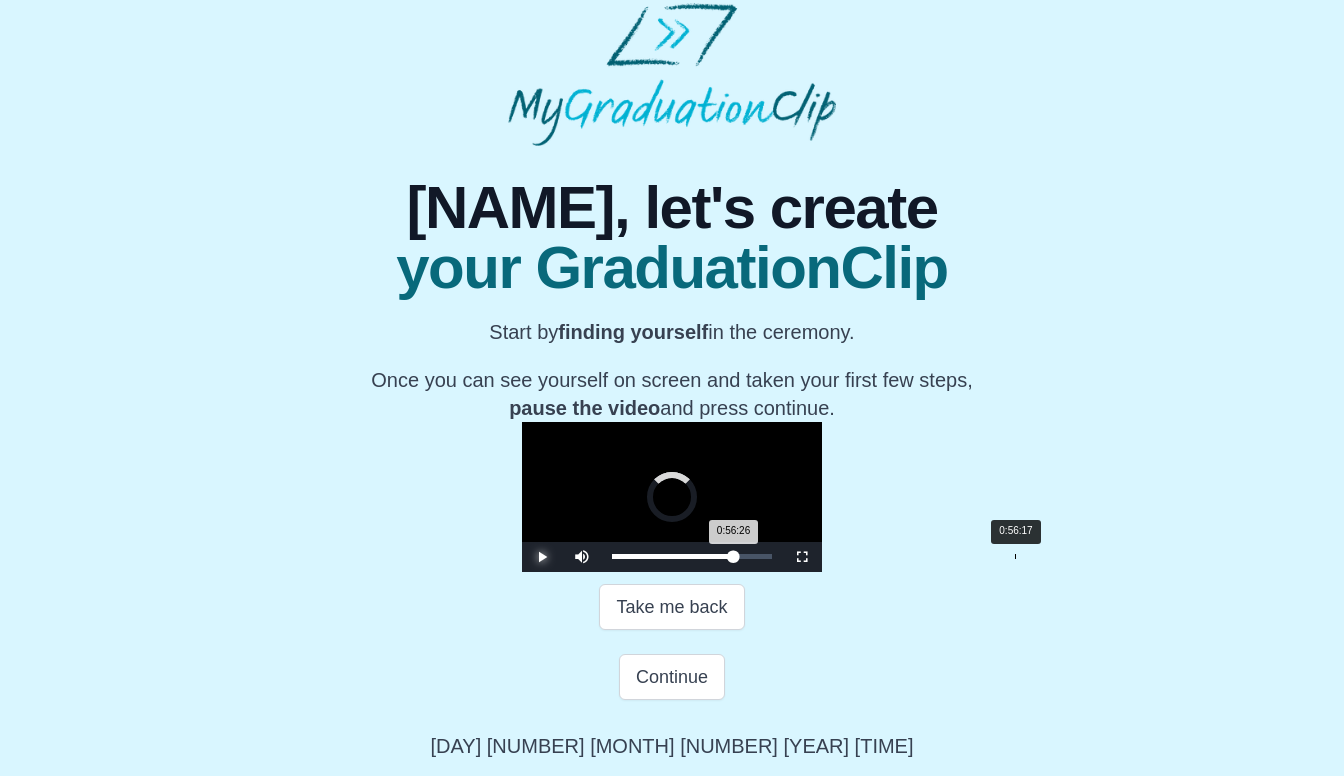 click on "0:56:26 Progress : 0%" at bounding box center (673, 556) 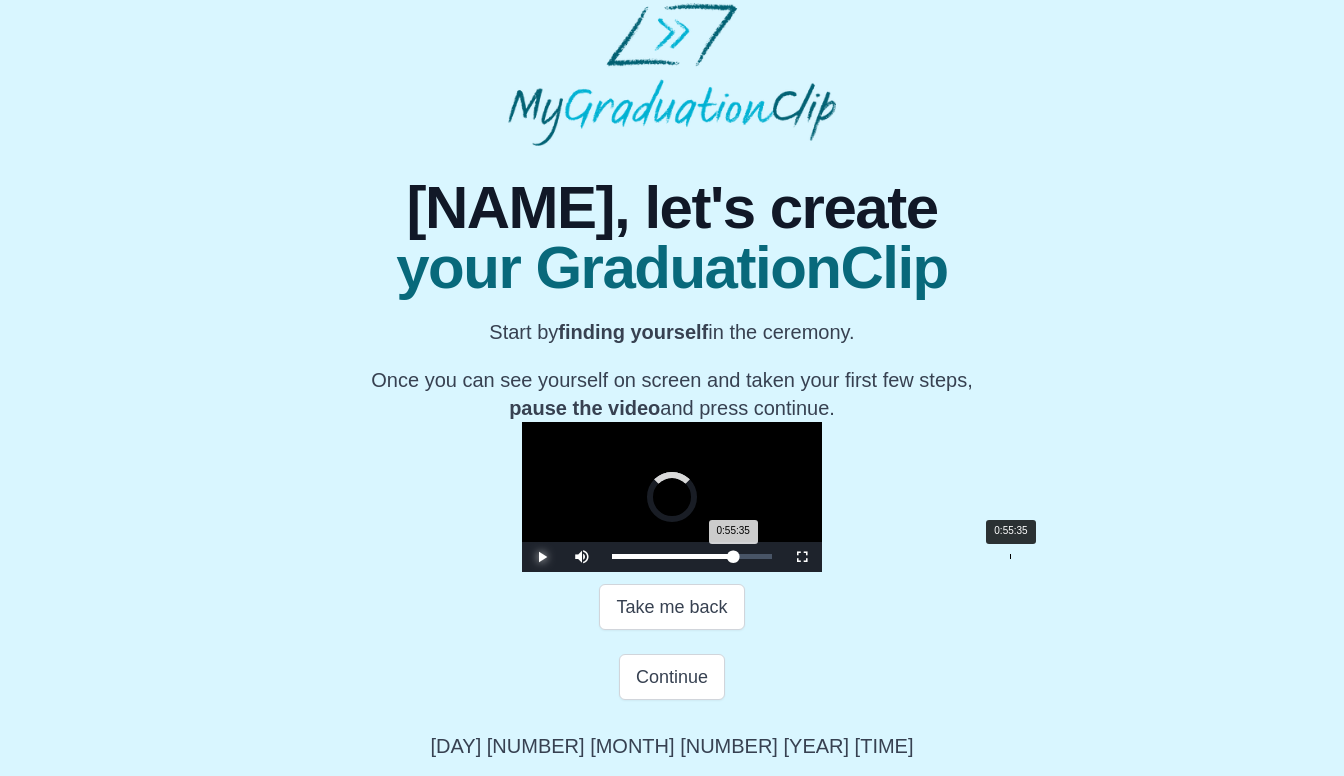 click on "0:55:35 Progress : 0%" at bounding box center [672, 556] 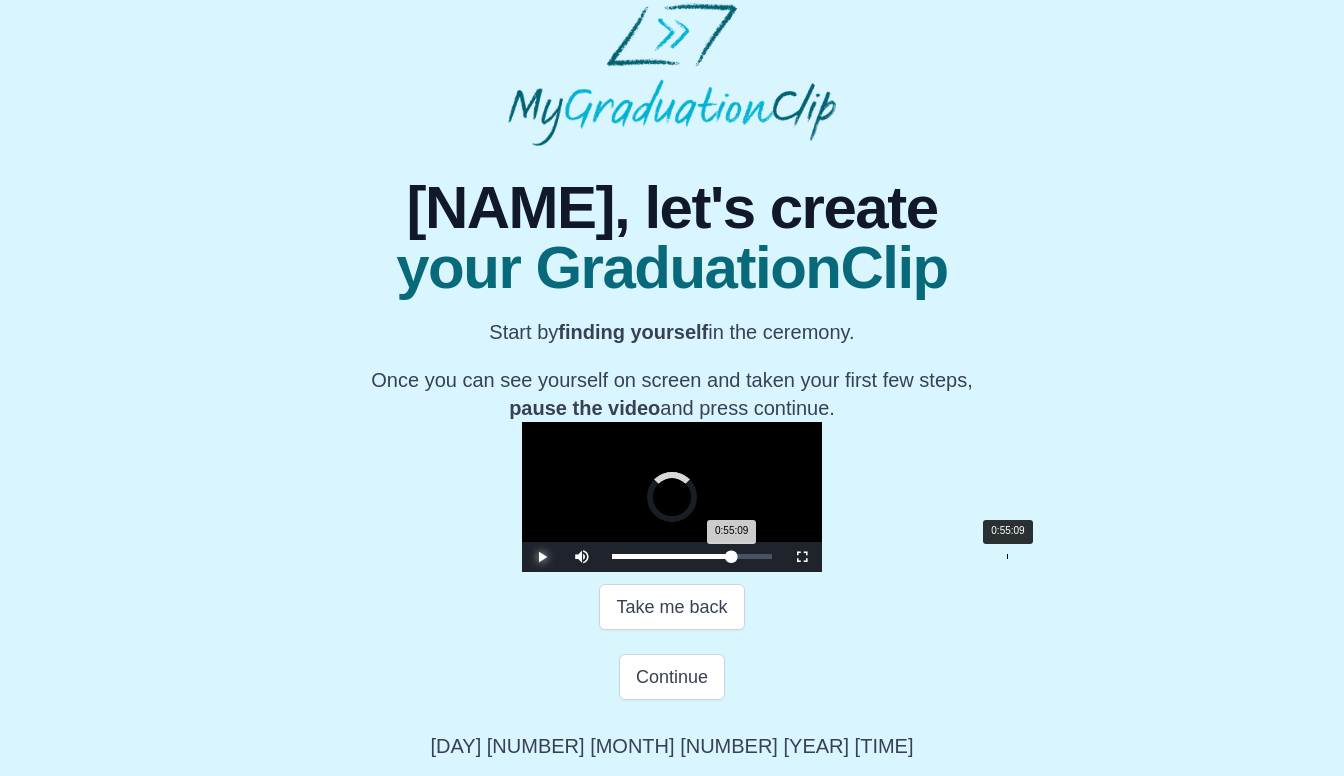 click on "0:55:09 Progress : 0%" at bounding box center (672, 556) 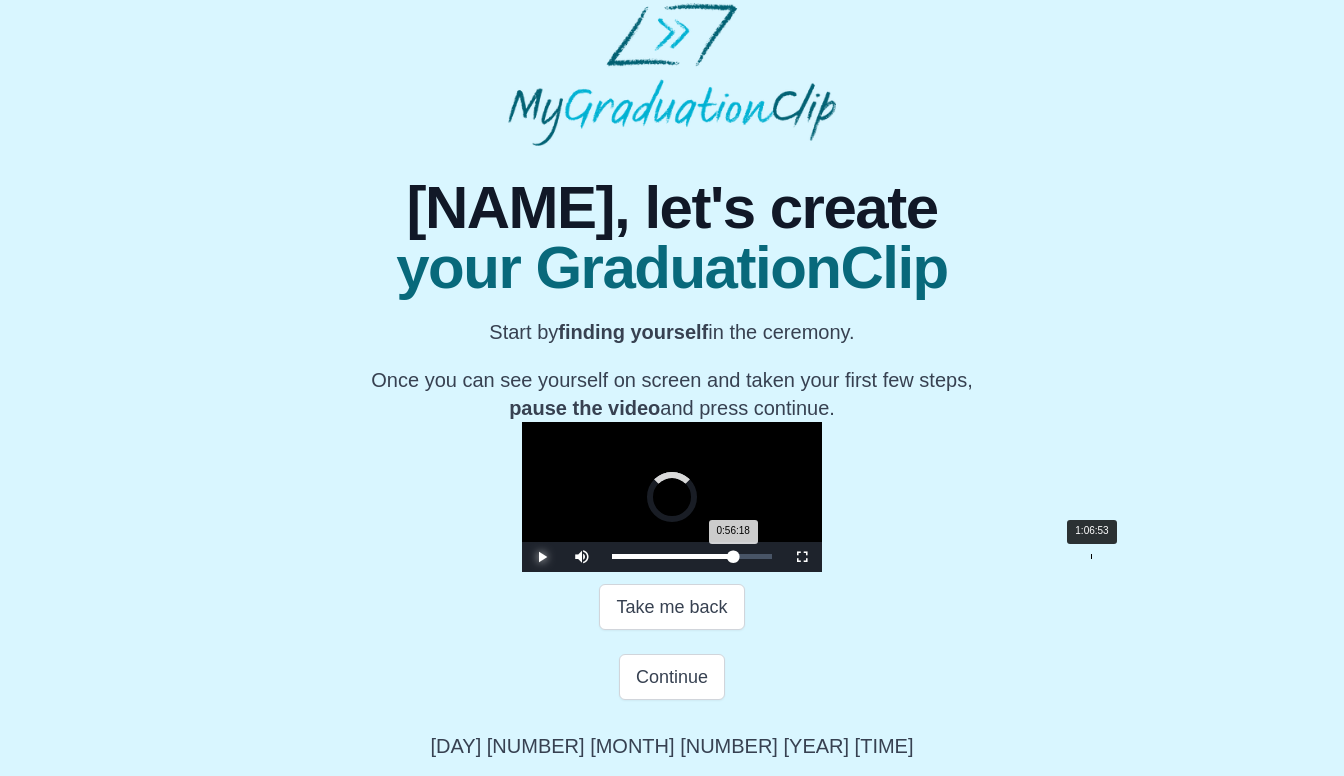 click on "Loaded : 0% 1:06:53 0:56:18 Progress : 0%" at bounding box center (692, 557) 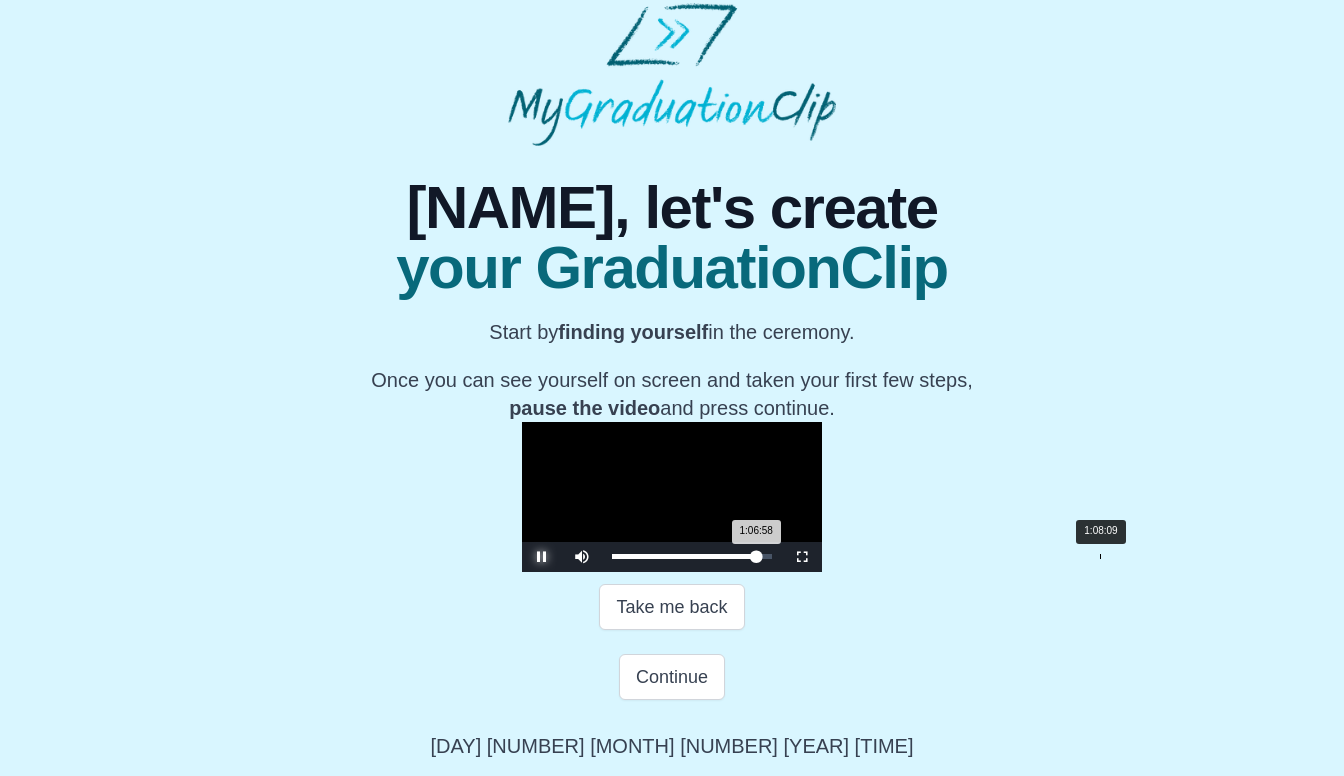 click on "1:08:09" at bounding box center (1100, 556) 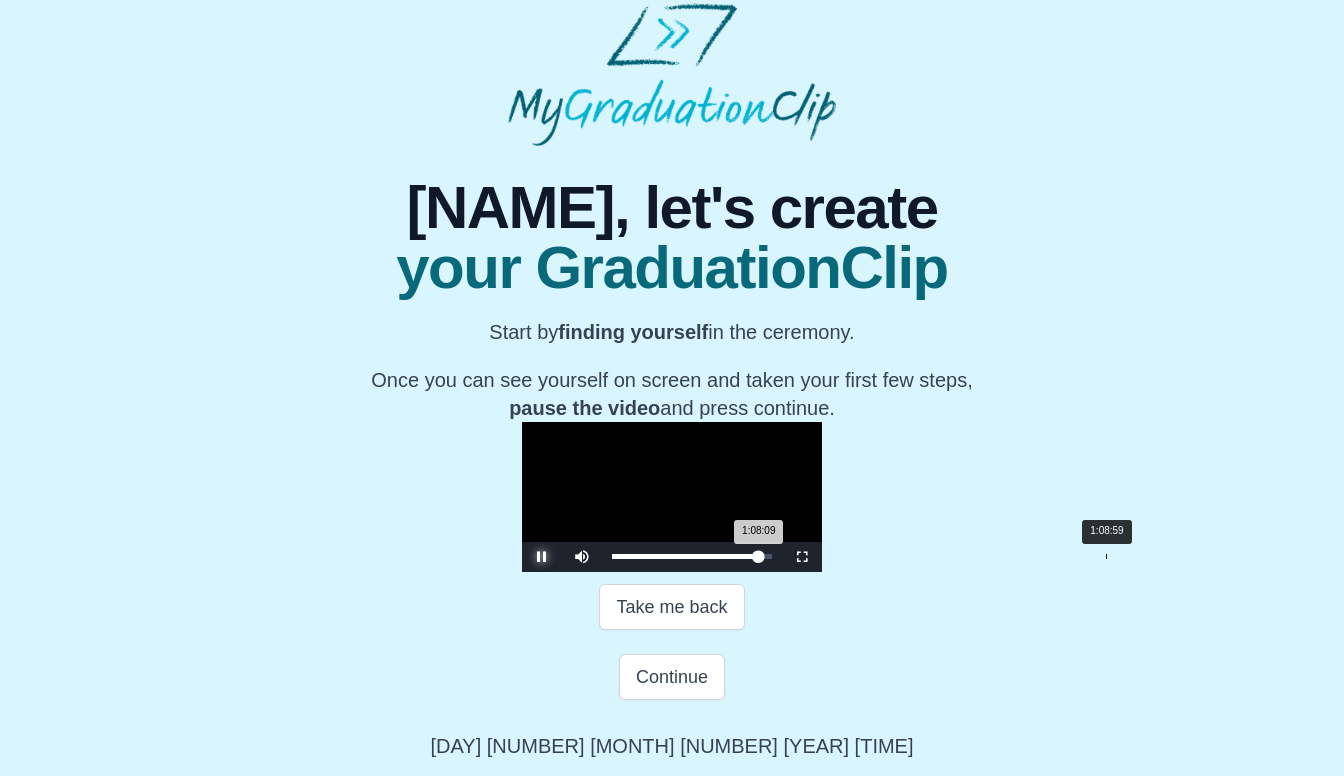 click on "1:08:09 Progress : 0%" at bounding box center [685, 556] 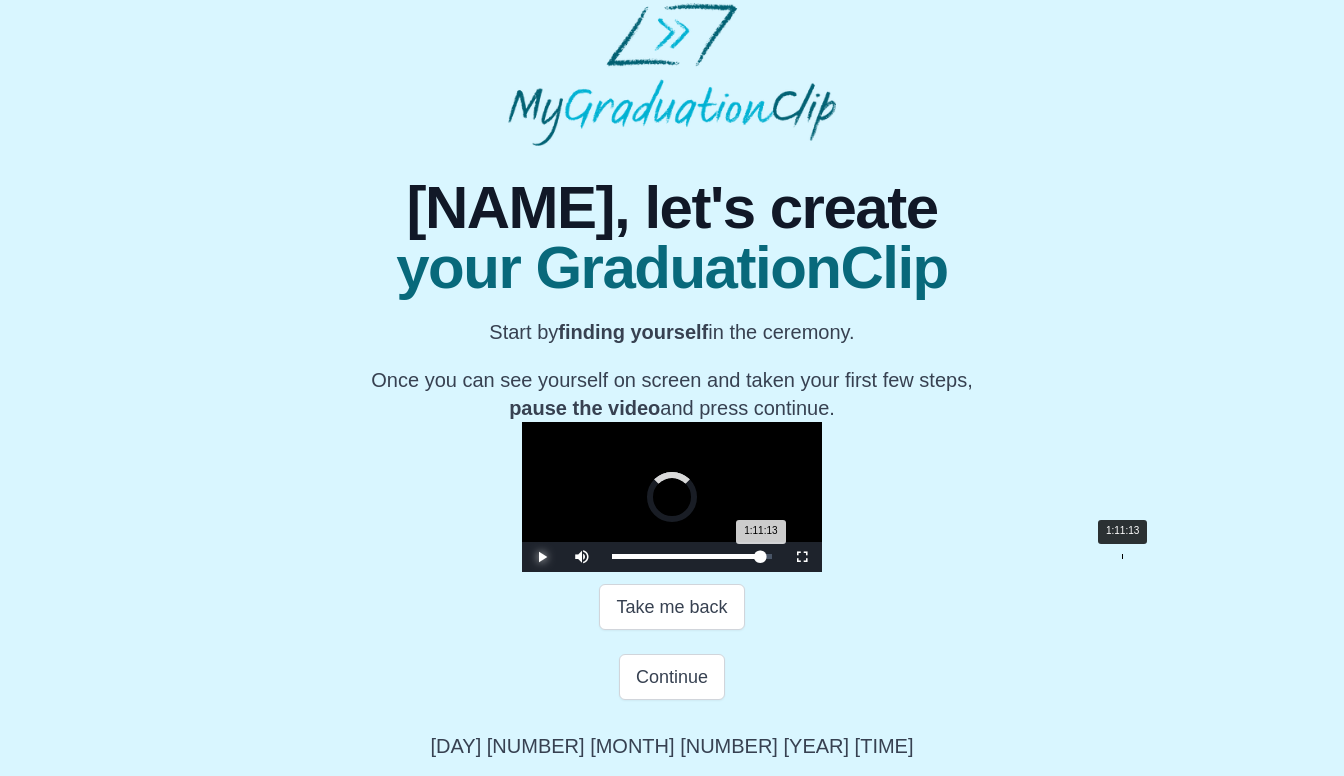 click on "1:11:13" at bounding box center [1122, 556] 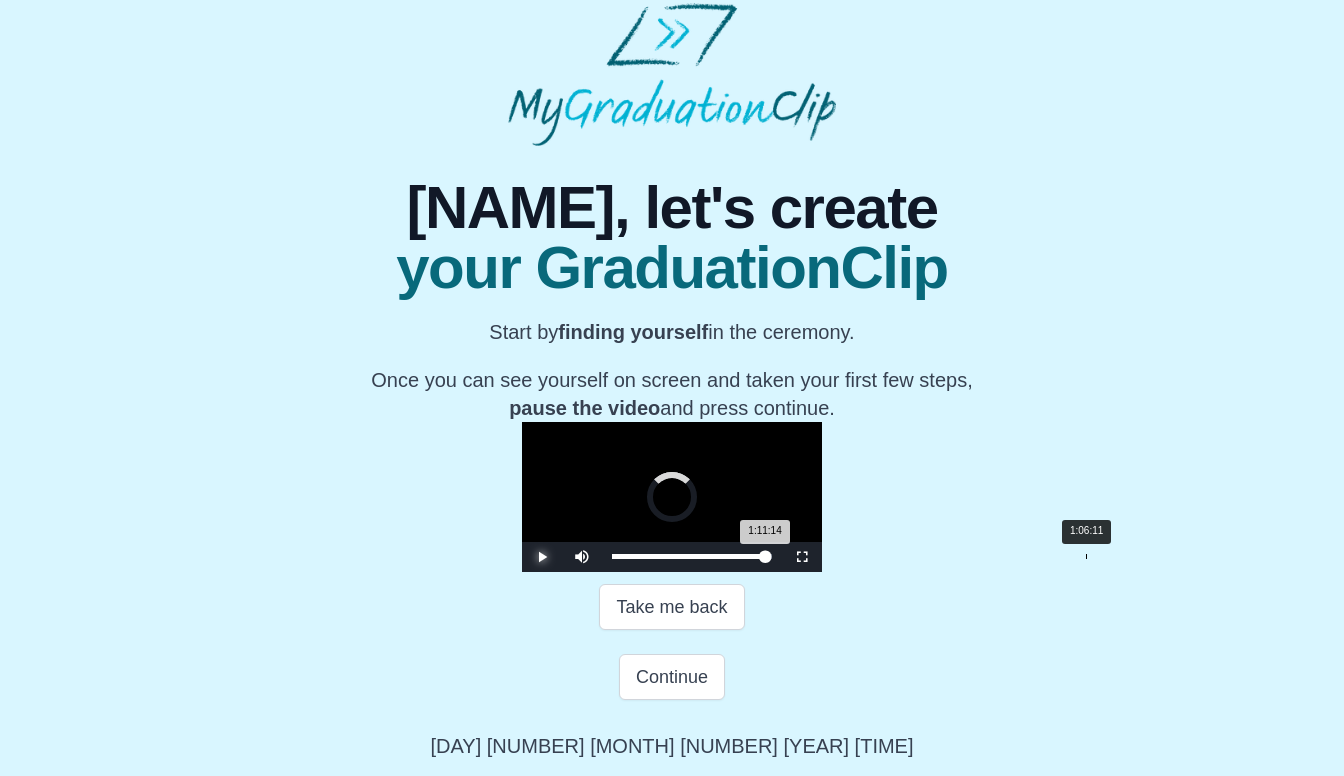 click on "1:06:11" at bounding box center (1086, 556) 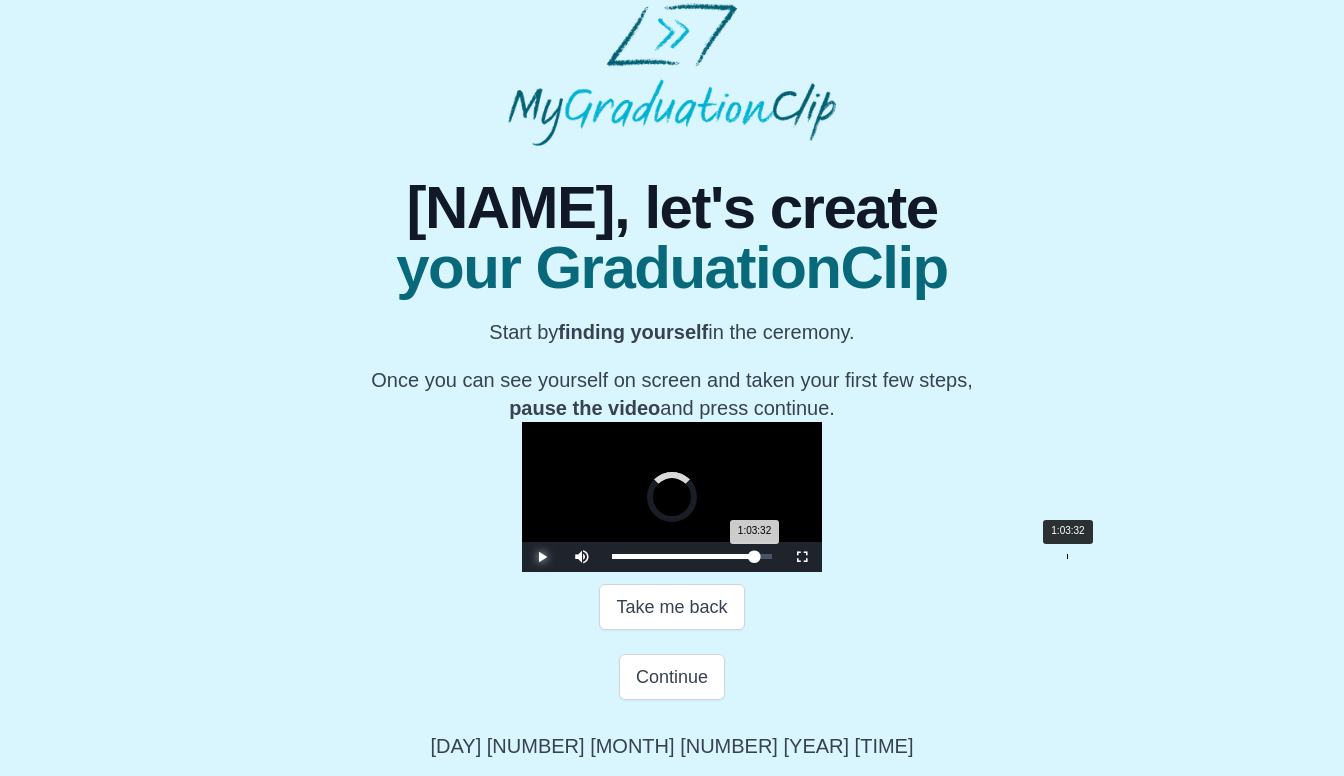 click on "Loaded : 0% 1:03:32 1:03:32 Progress : 0%" at bounding box center (692, 556) 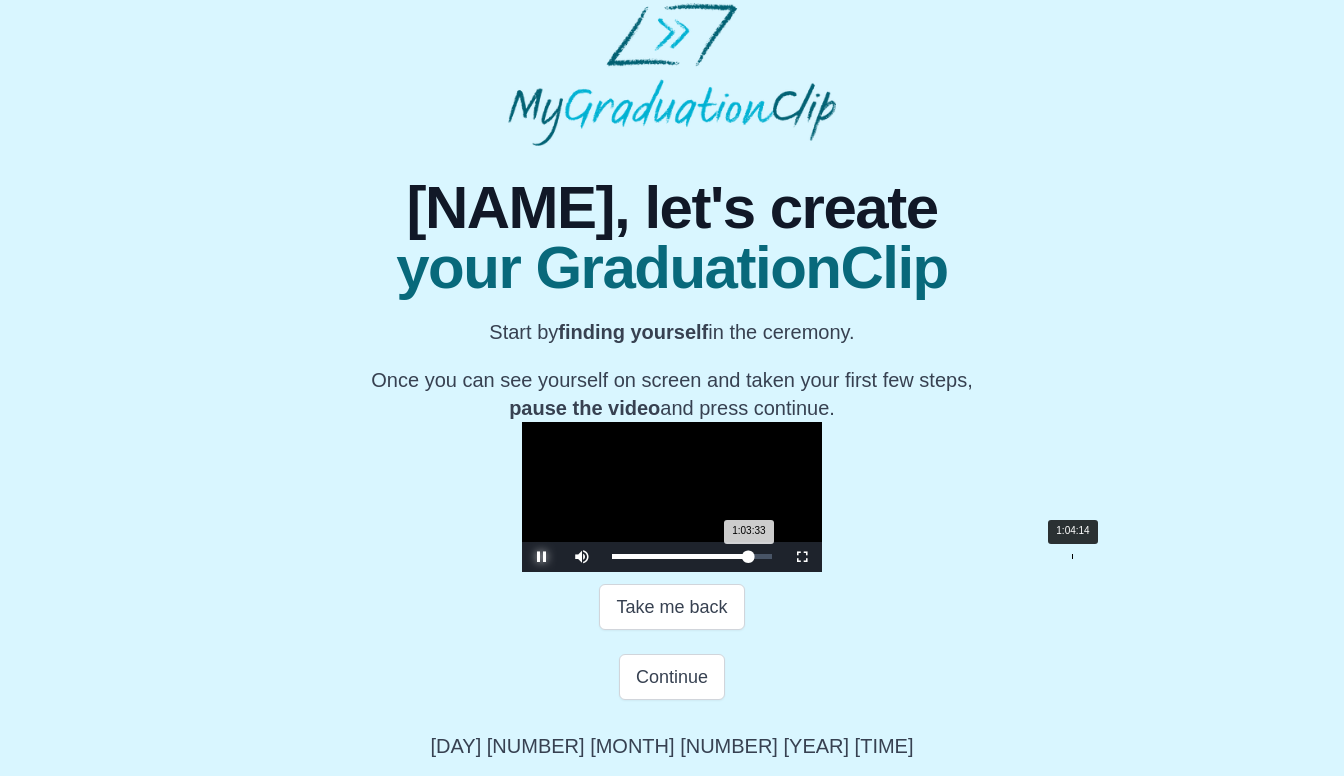 click on "1:03:33 Progress : 0%" at bounding box center [680, 556] 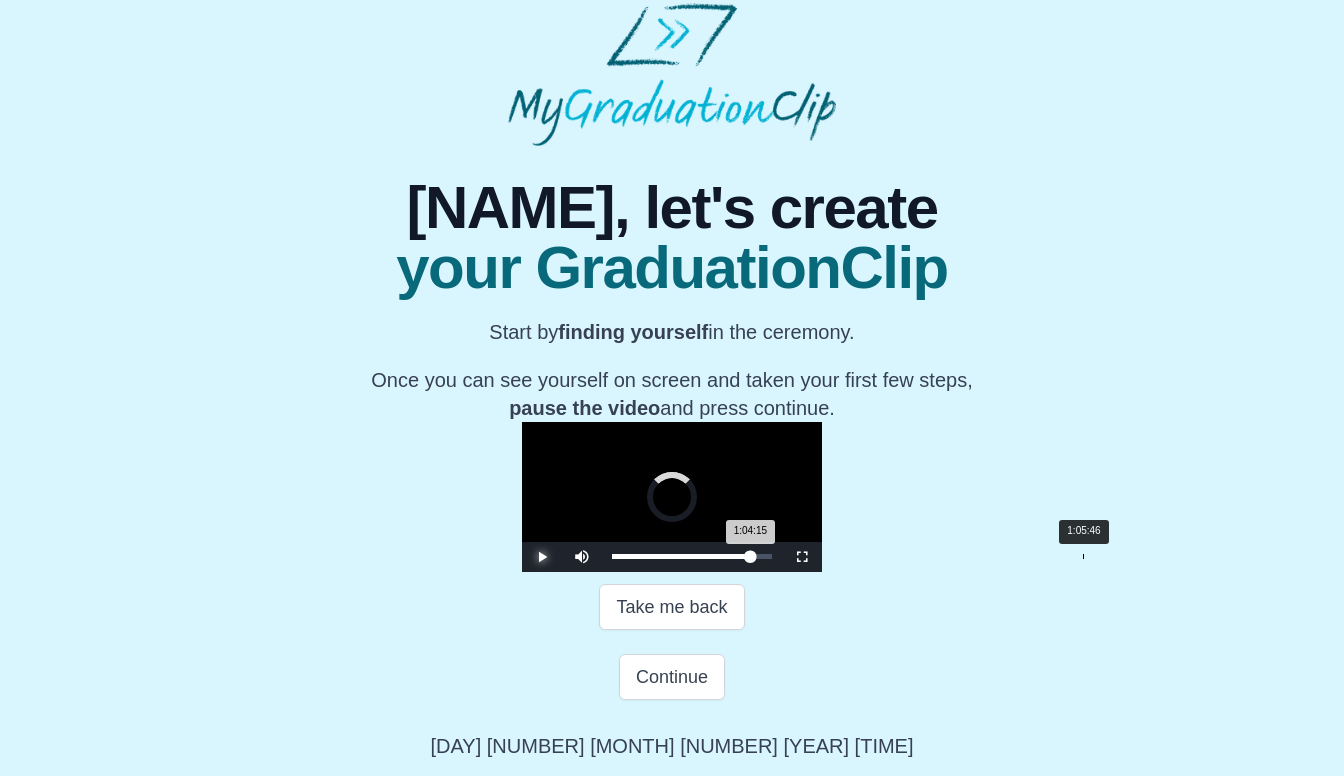 click on "Loaded : 0% 1:05:46 1:04:15 Progress : 0%" at bounding box center [692, 557] 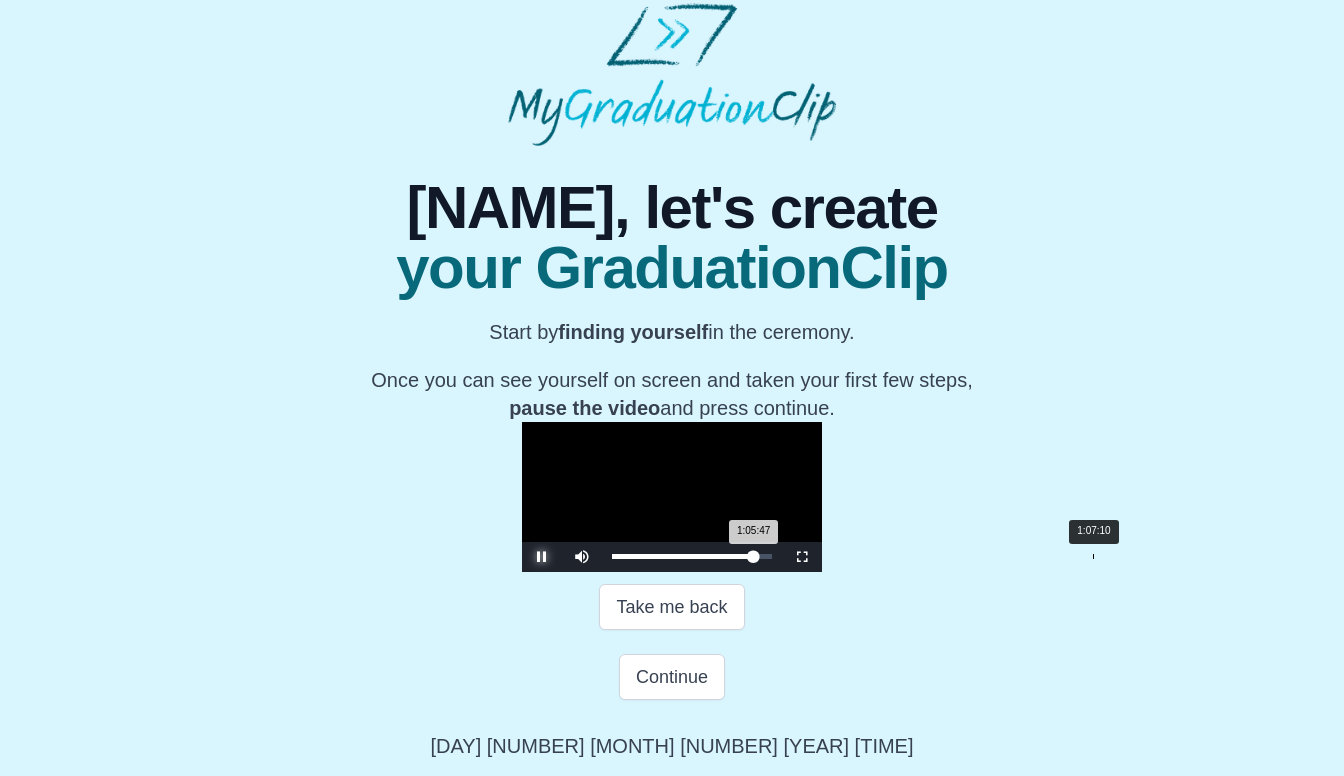 click on "1:07:10" at bounding box center [1093, 556] 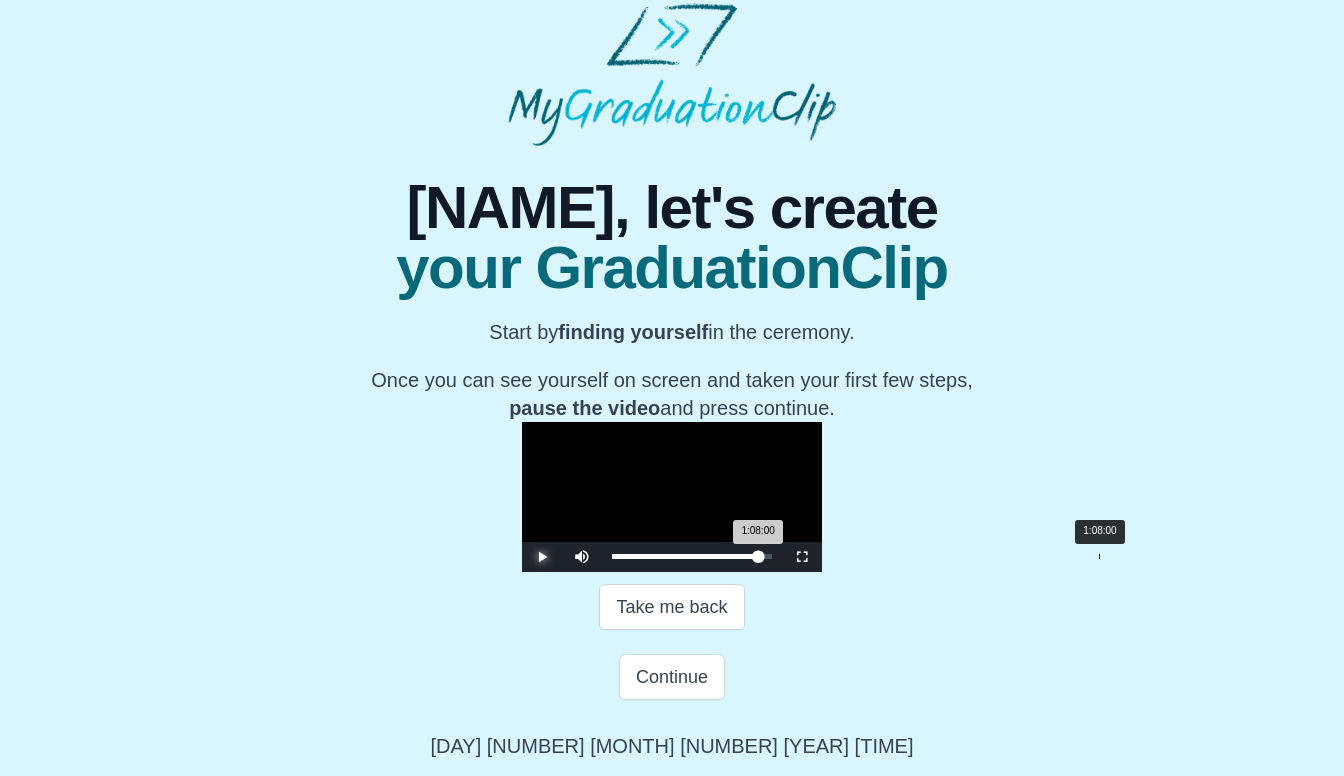 click on "1:08:00 Progress : 0%" at bounding box center (685, 556) 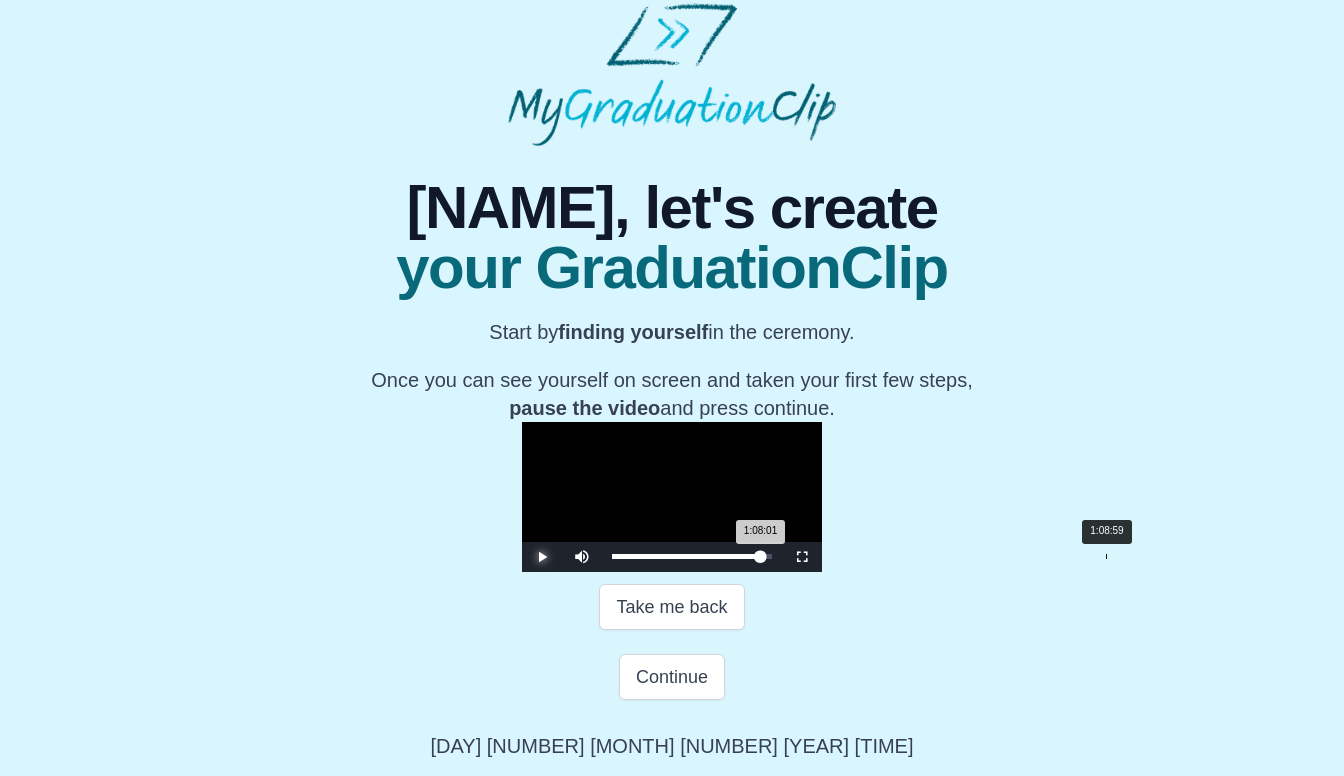 click on "Loaded : 0% 1:08:59 1:08:01 Progress : 0%" at bounding box center [692, 557] 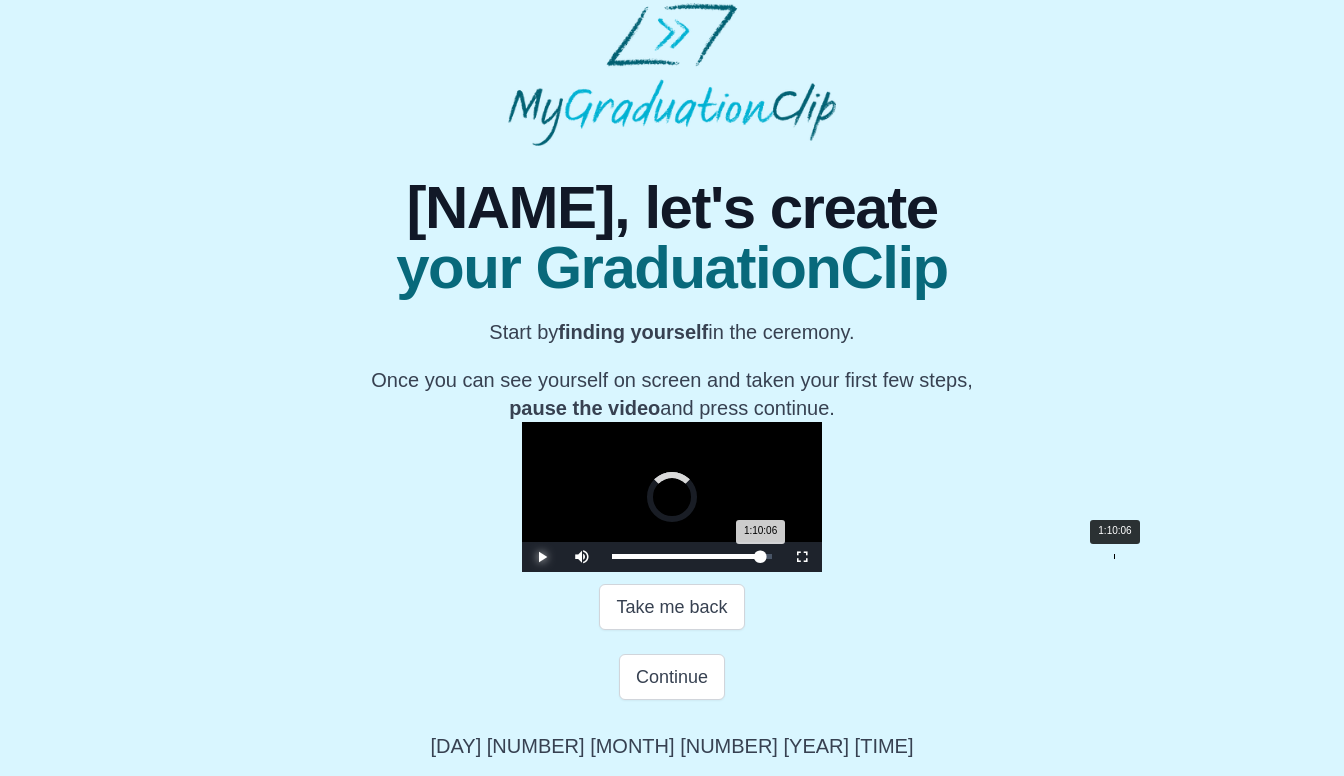 click on "Loaded : 0% 1:10:06 1:10:06 Progress : 0%" at bounding box center [692, 557] 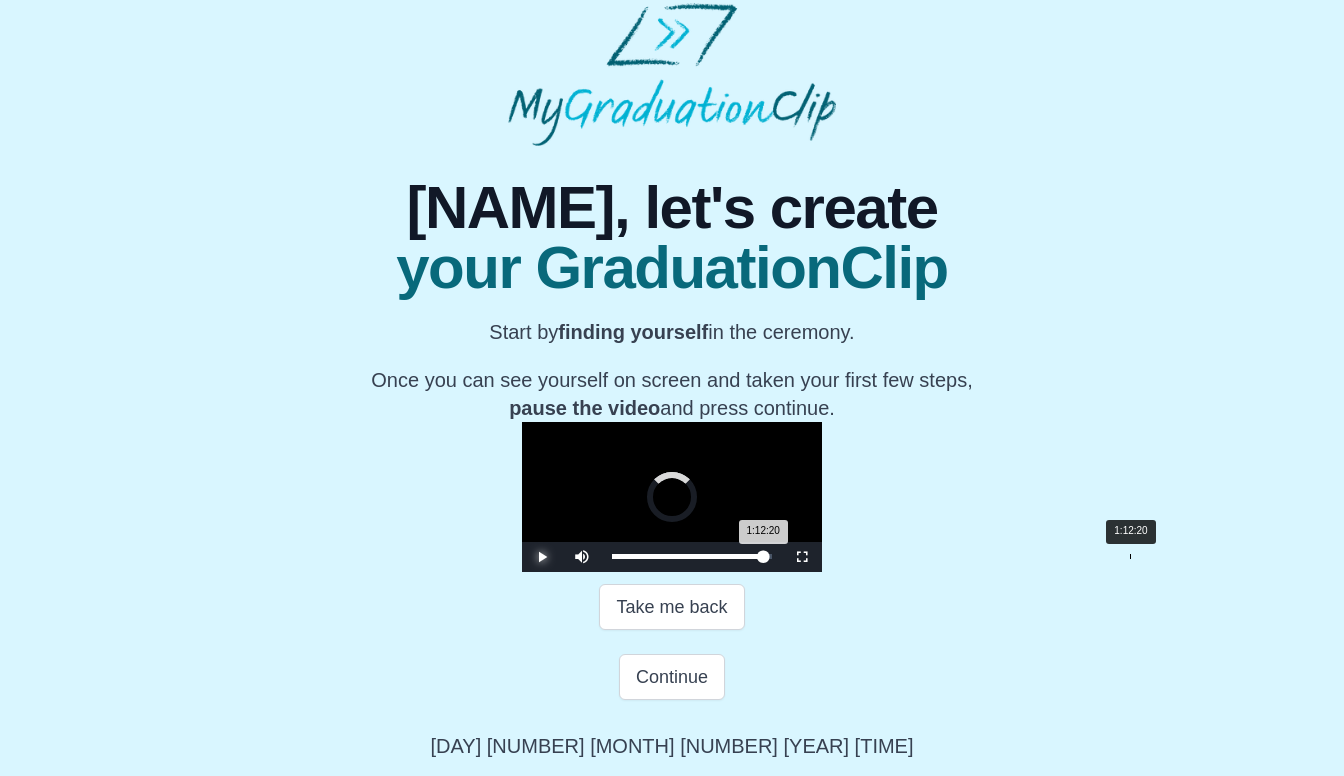 click on "Loaded : 0% 1:12:20 1:12:20 Progress : 0%" at bounding box center [692, 557] 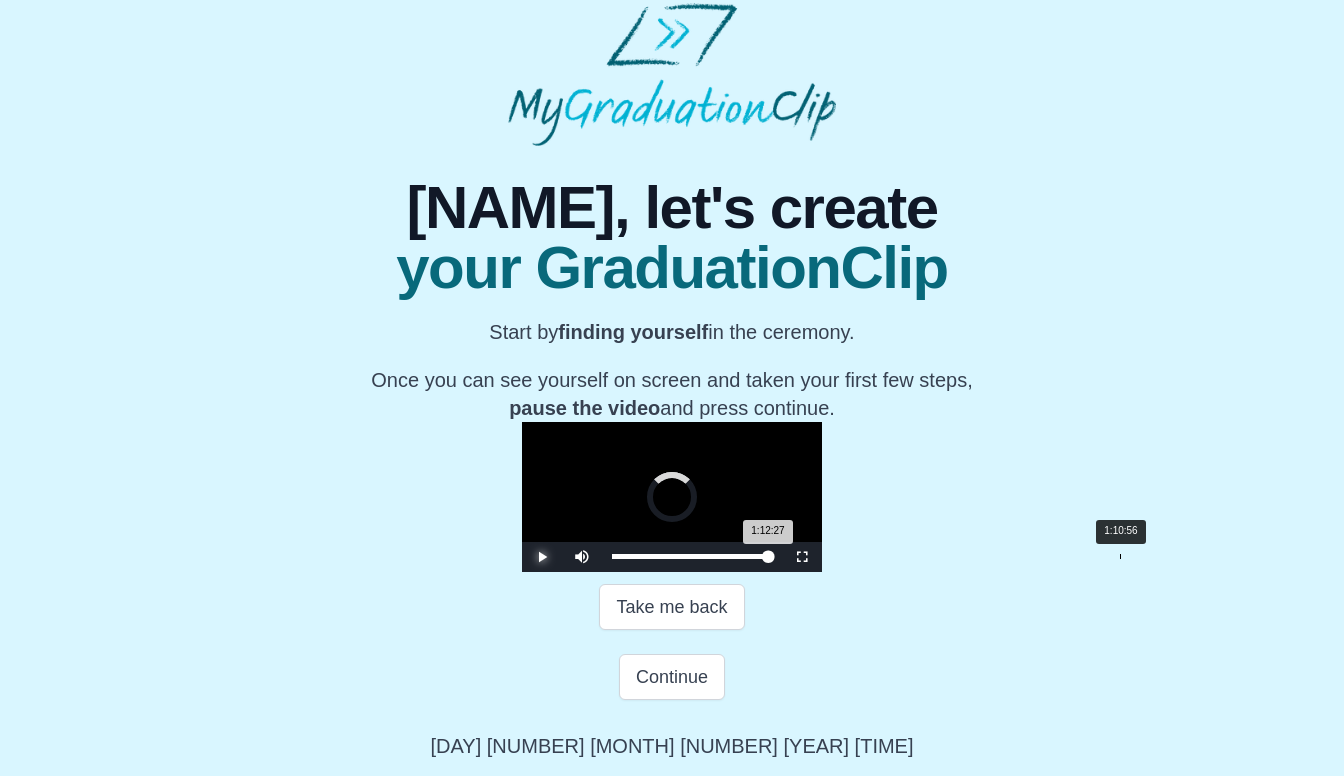 click on "1:10:56" at bounding box center (1120, 556) 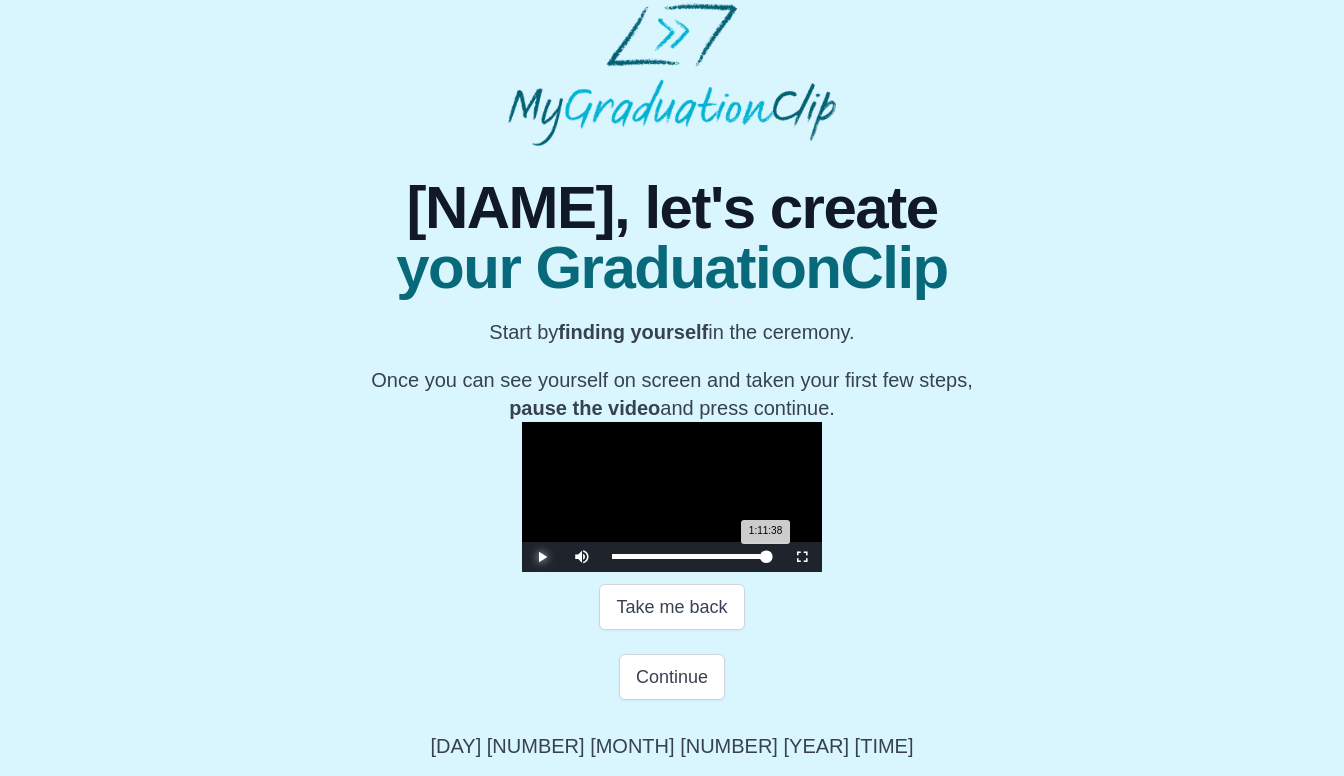 click on "1:11:38 Progress : 0%" at bounding box center (689, 556) 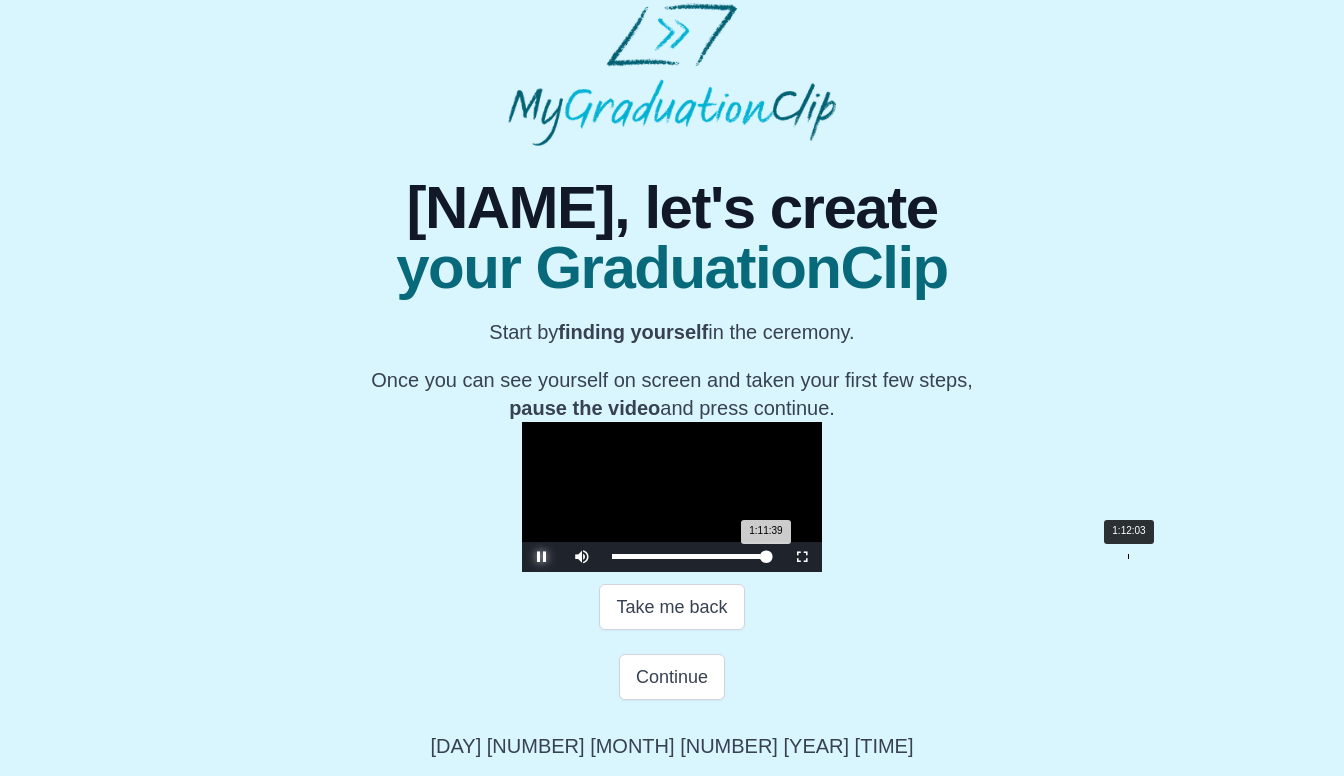 click on "1:11:39 Progress : 0%" at bounding box center (689, 556) 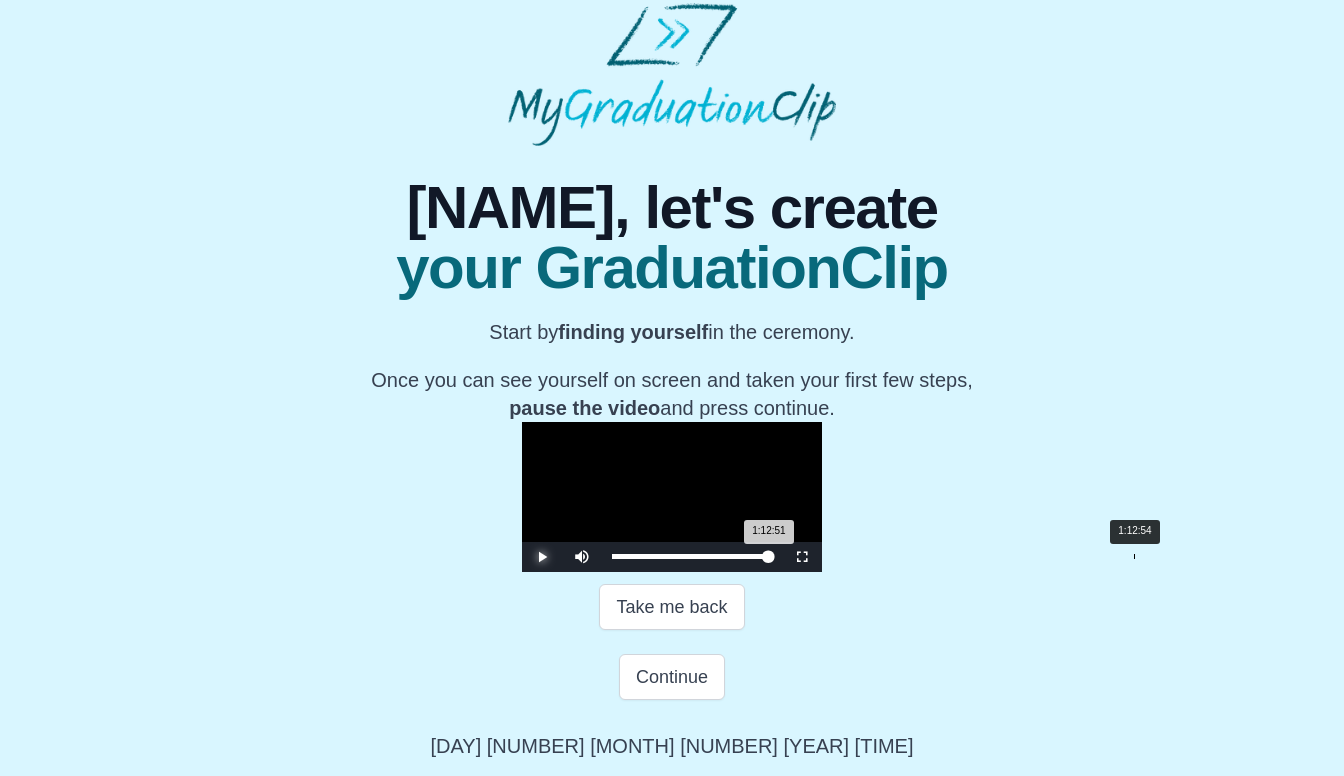 click on "1:12:51 Progress : 0%" at bounding box center [690, 556] 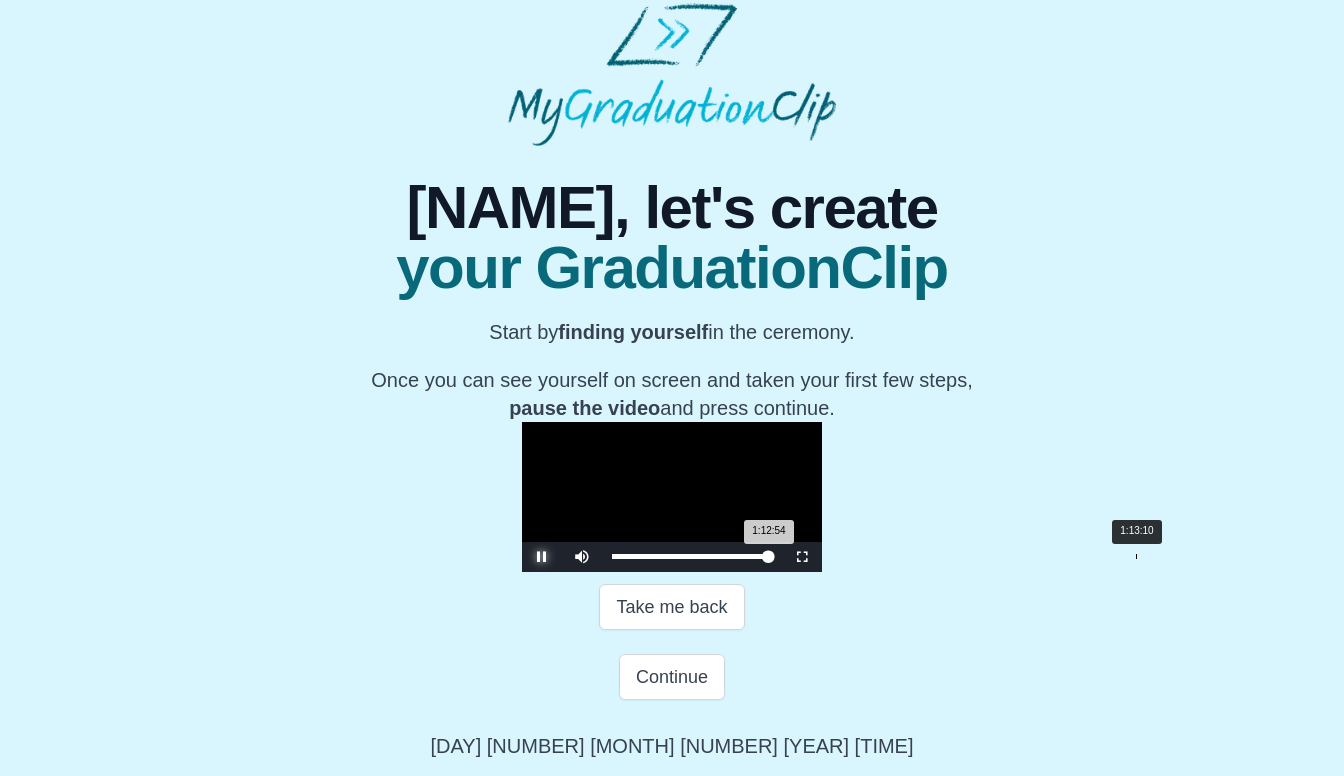 click on "1:12:54 Progress : 0%" at bounding box center [690, 556] 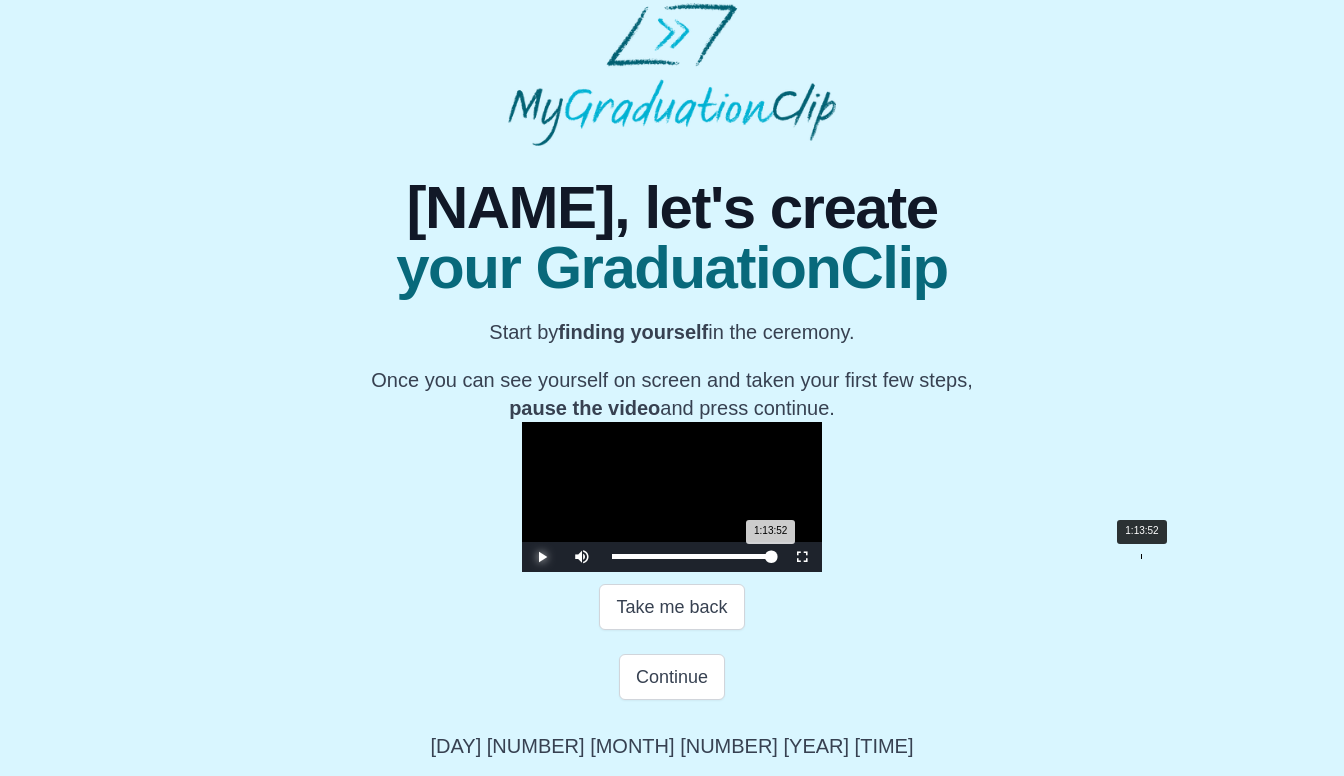 click on "1:13:52 Progress : 0%" at bounding box center [691, 556] 